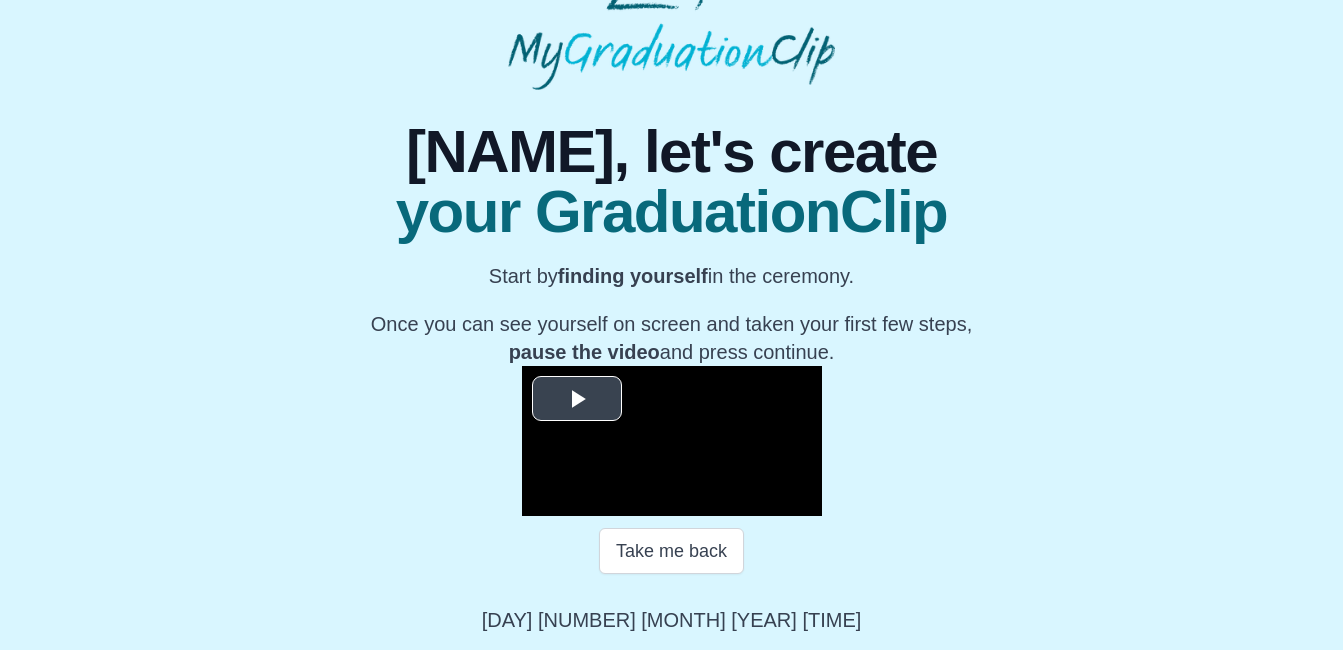 scroll, scrollTop: 273, scrollLeft: 0, axis: vertical 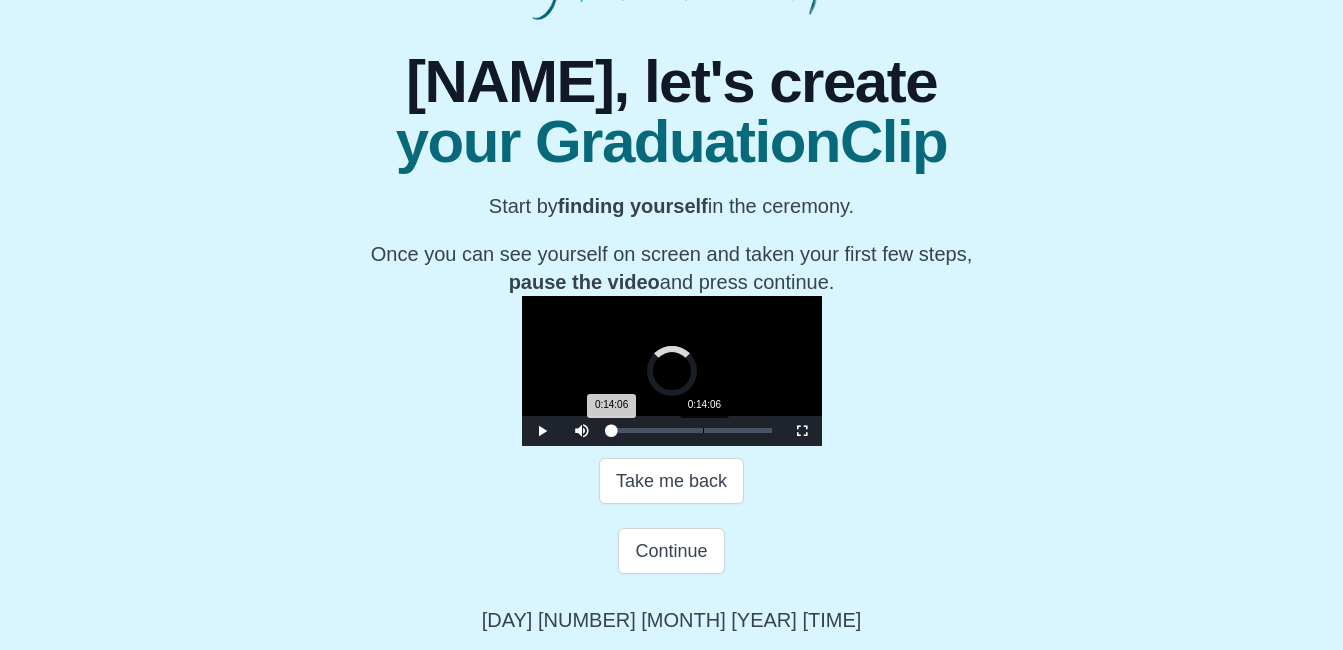 click on "0:14:06" at bounding box center [703, 430] 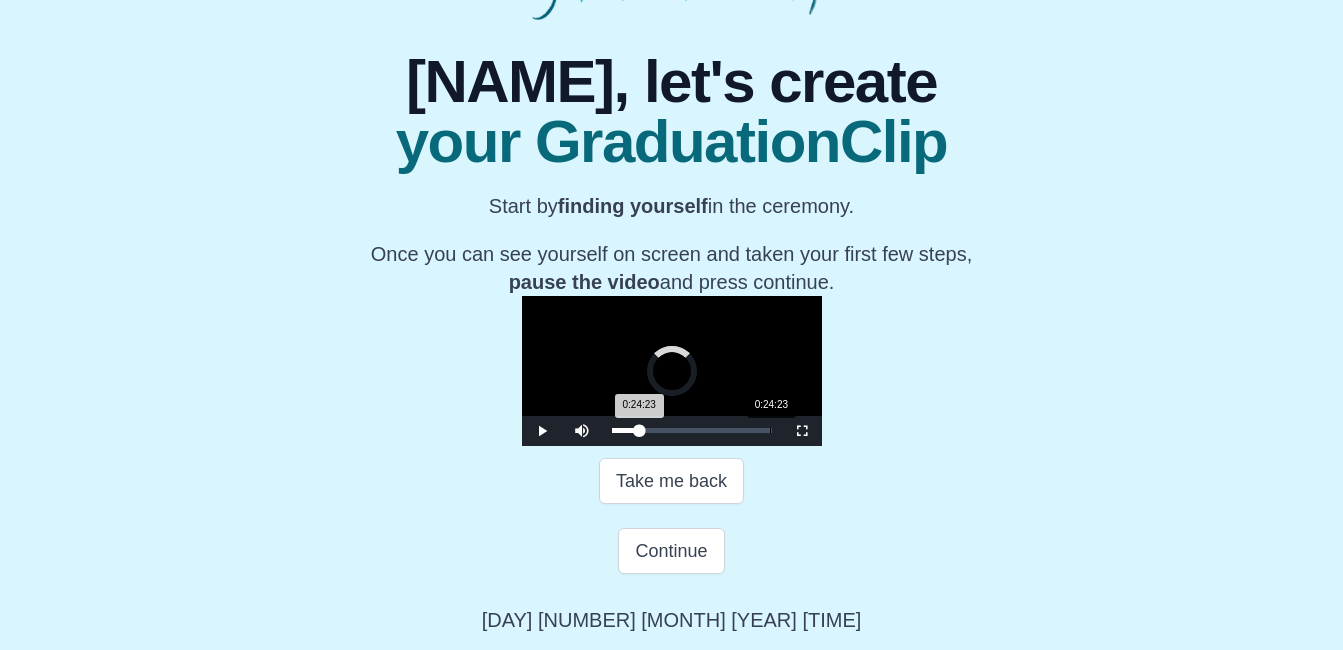 click on "0:24:23" at bounding box center [770, 430] 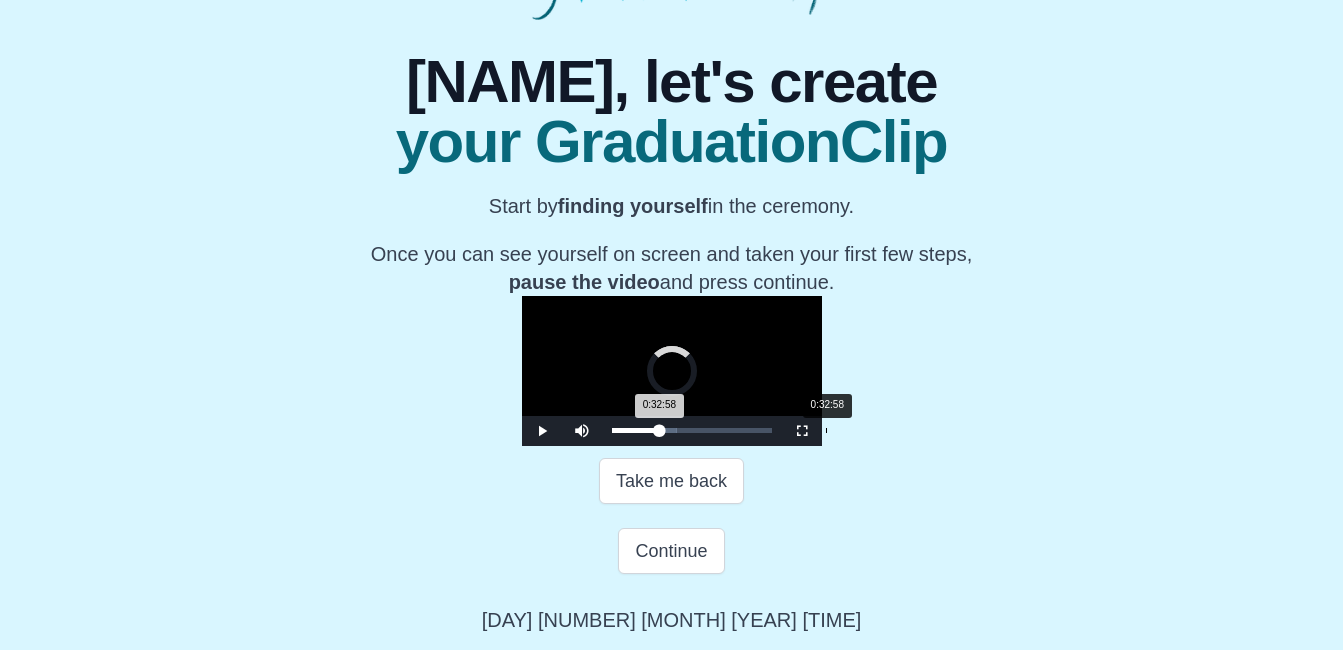 click on "Loaded : 0% 0:32:58 0:32:58 Progress : 0%" at bounding box center (692, 431) 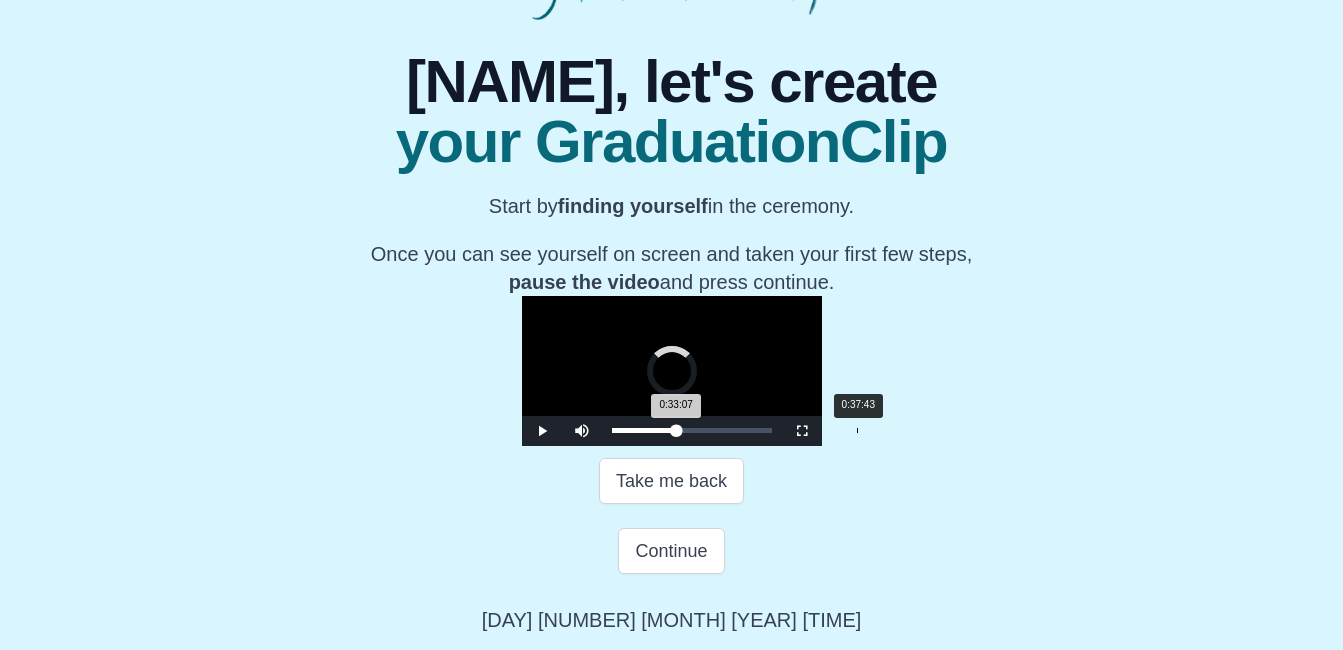 drag, startPoint x: 641, startPoint y: 521, endPoint x: 672, endPoint y: 522, distance: 31.016125 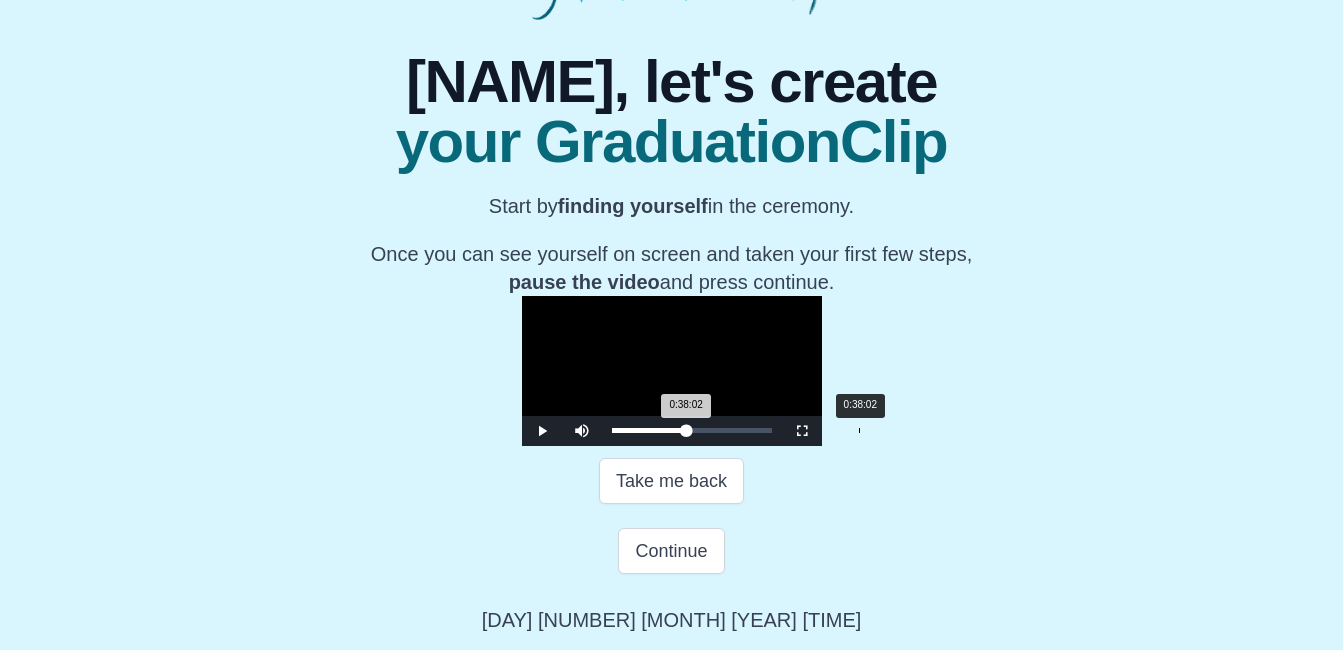 click on "0:38:02 Progress : 0%" at bounding box center [649, 430] 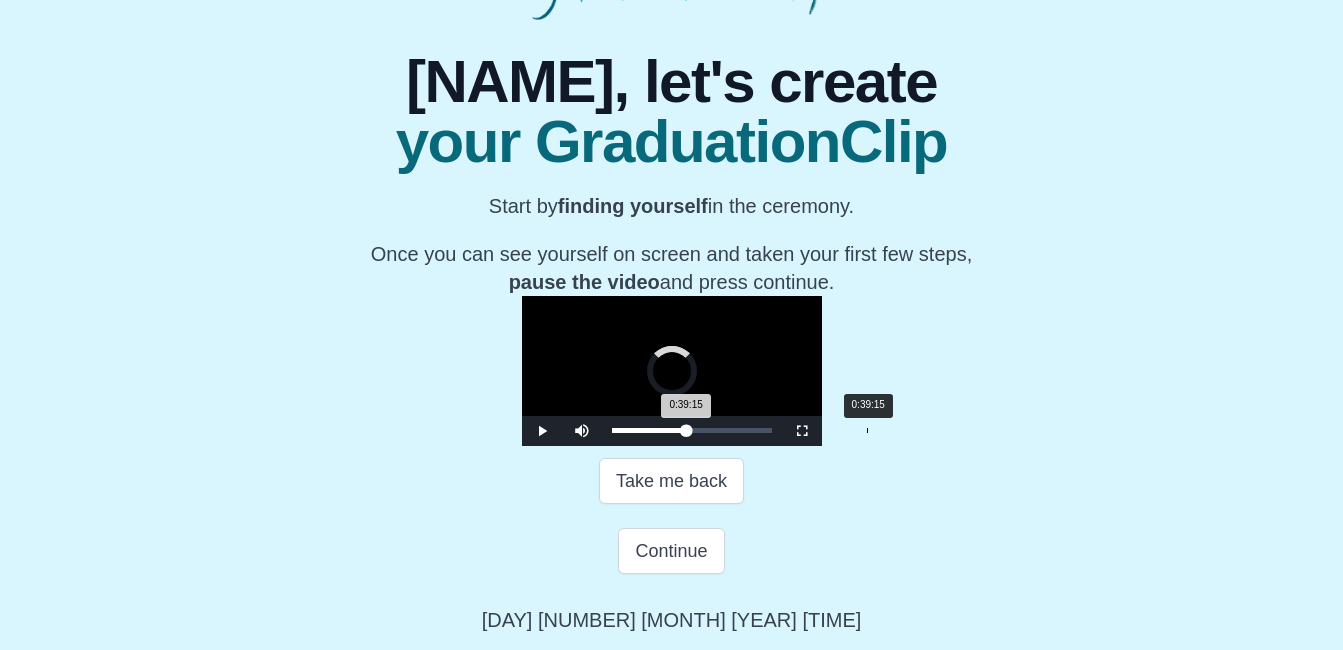 click on "Loaded : 0% 0:39:15 0:39:15 Progress : 0%" at bounding box center (692, 430) 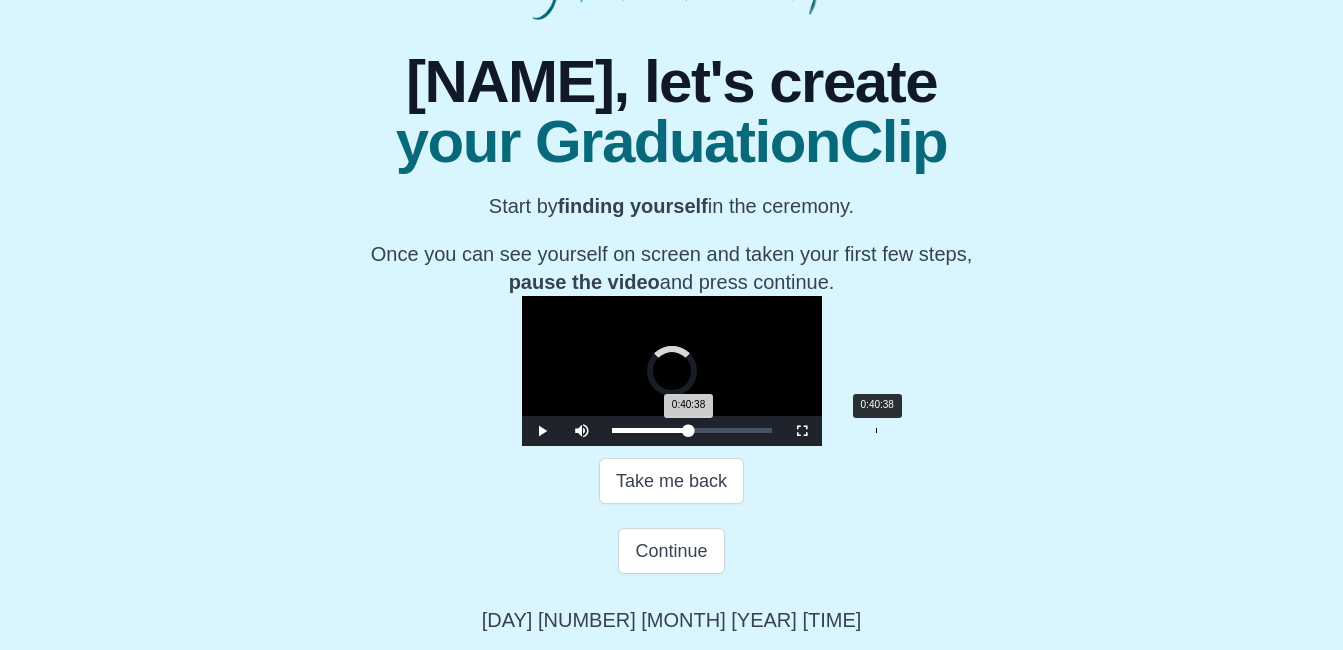 click on "Loaded : 0% 0:40:38 0:40:38 Progress : 0%" at bounding box center [692, 430] 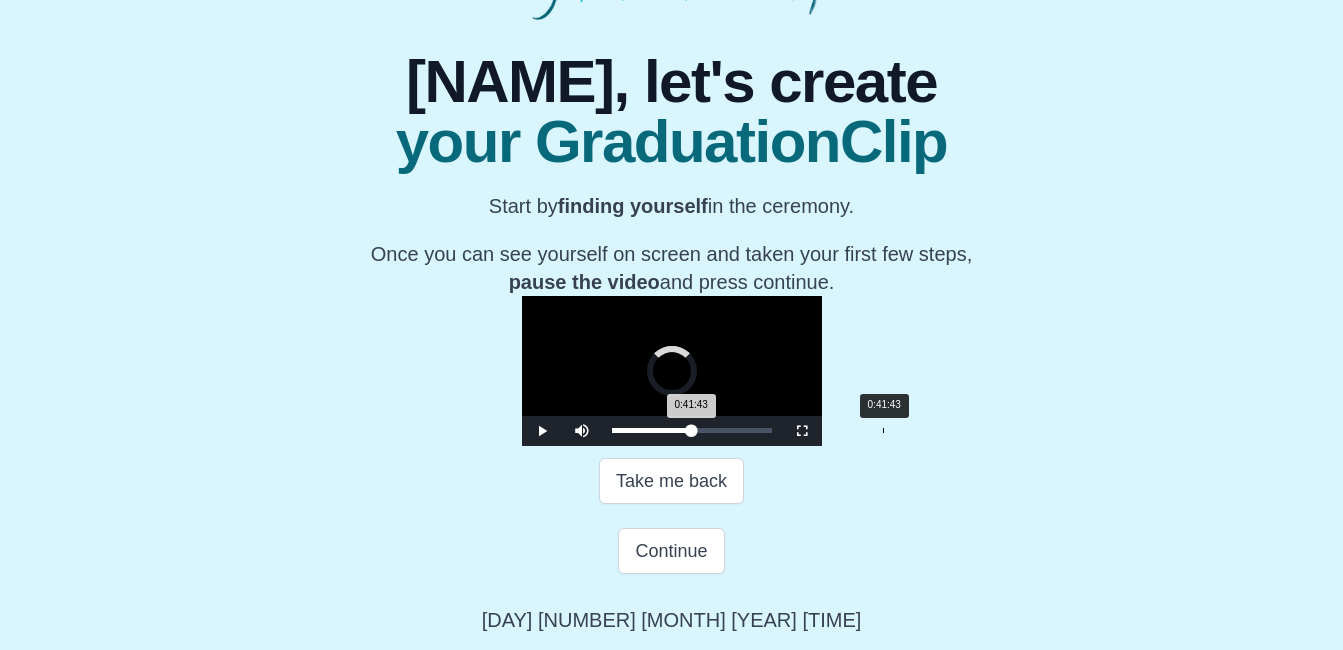 click on "0:41:43 Progress : 0%" at bounding box center (652, 430) 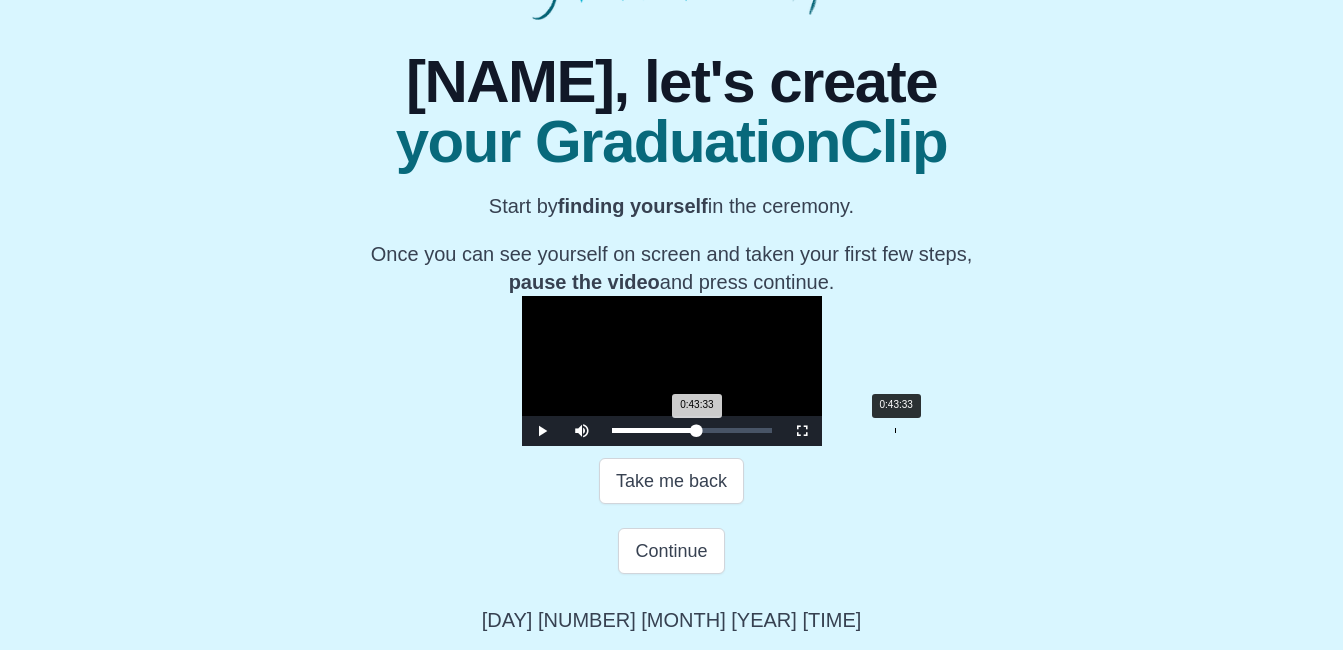 click on "Loaded : 0% 0:43:33 0:43:33 Progress : 0%" at bounding box center [692, 430] 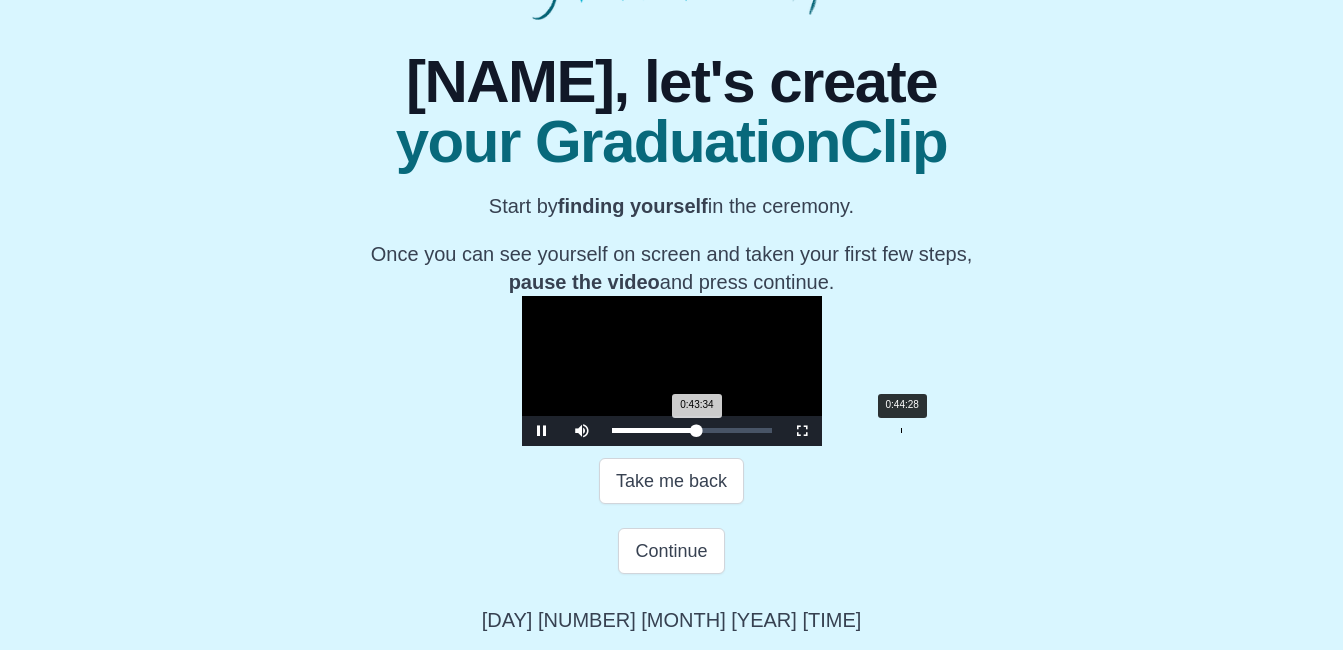 click on "0:43:34 Progress : 0%" at bounding box center (654, 430) 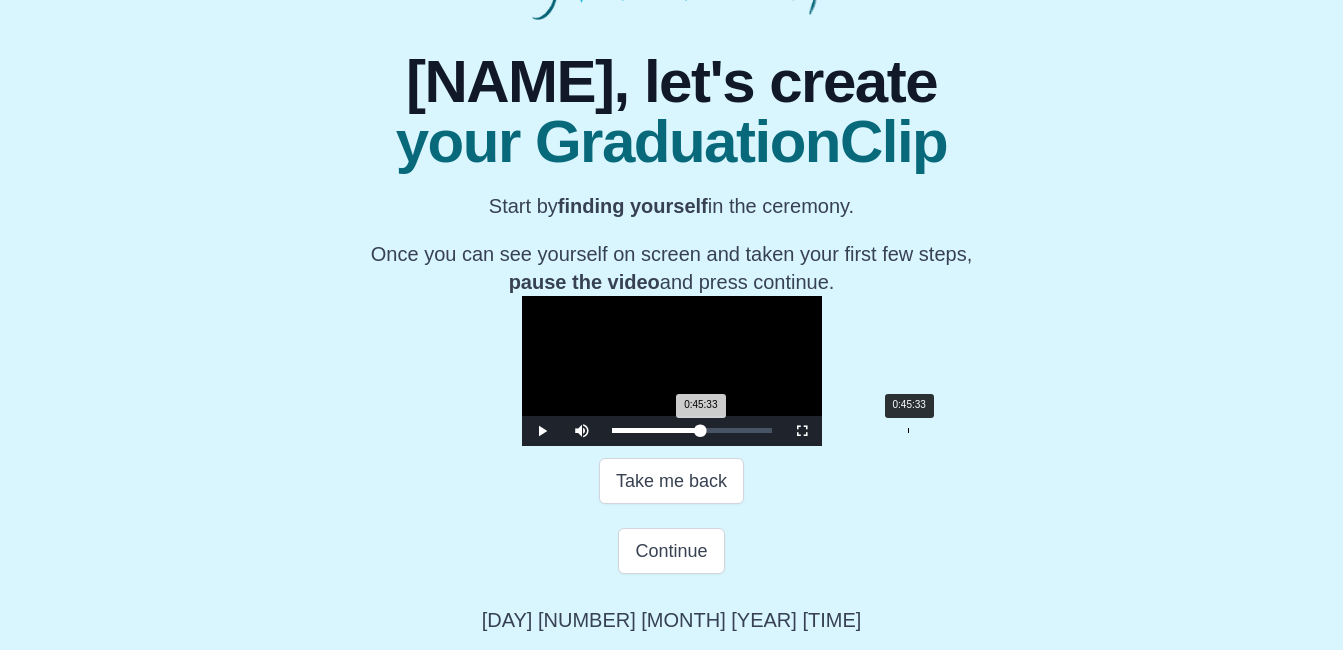 click on "0:45:33 Progress : 0%" at bounding box center (656, 430) 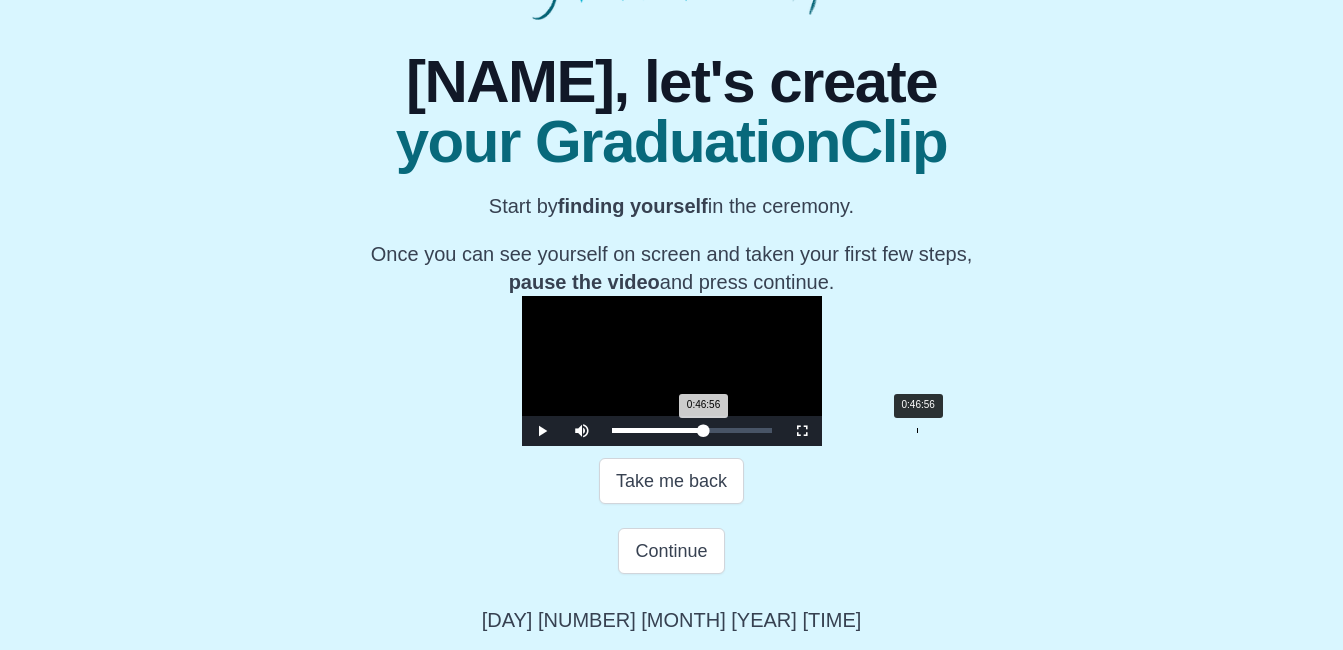 click on "Loaded : 0% 0:46:56 0:46:56 Progress : 0%" at bounding box center (692, 430) 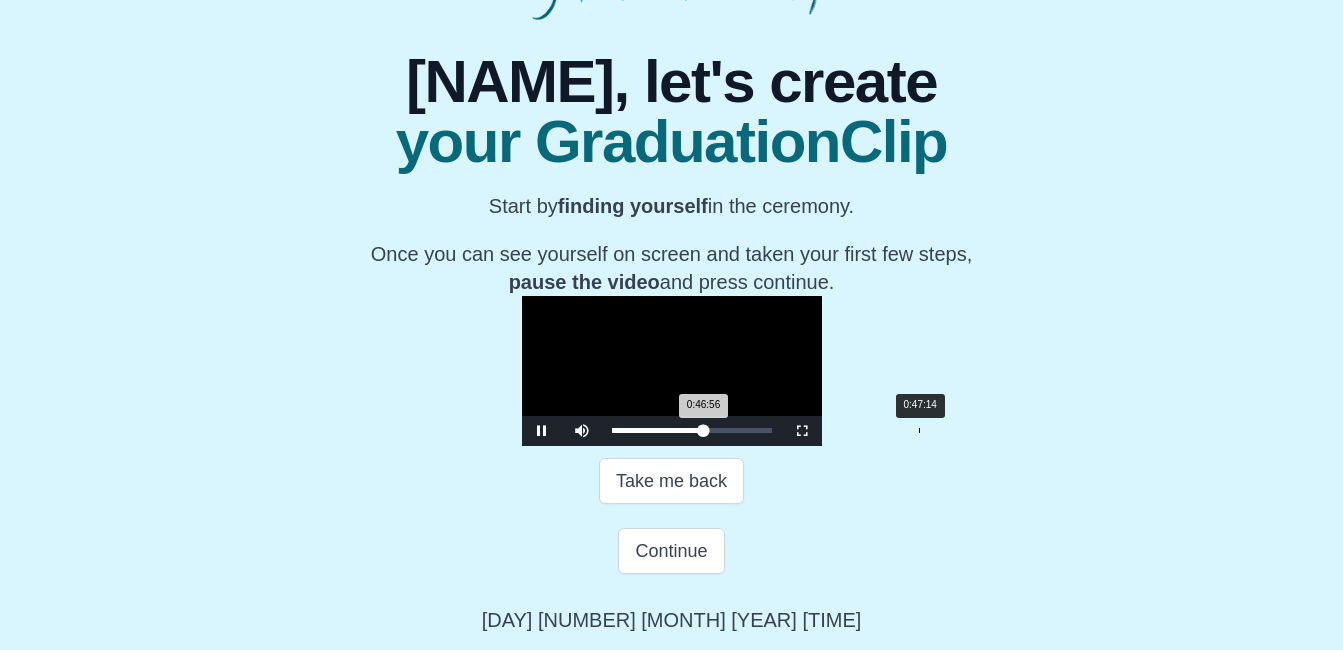 click on "0:46:56 Progress : 0%" at bounding box center (658, 430) 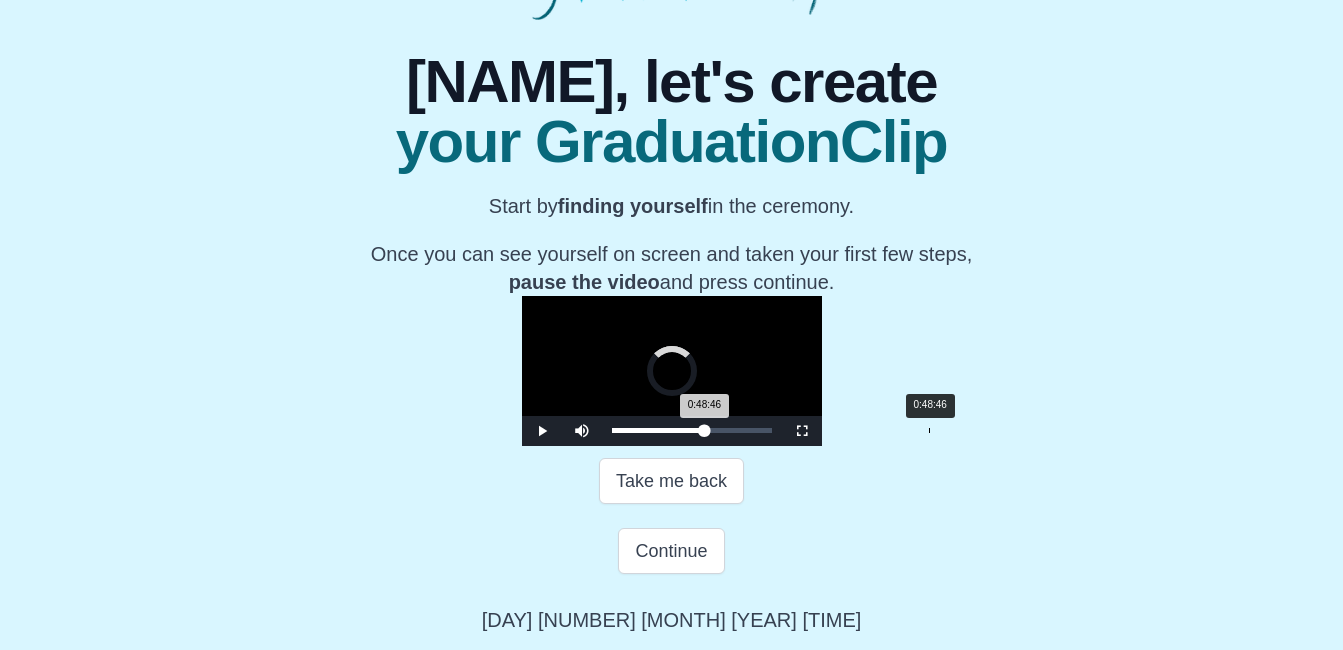 click on "0:48:46" at bounding box center (929, 430) 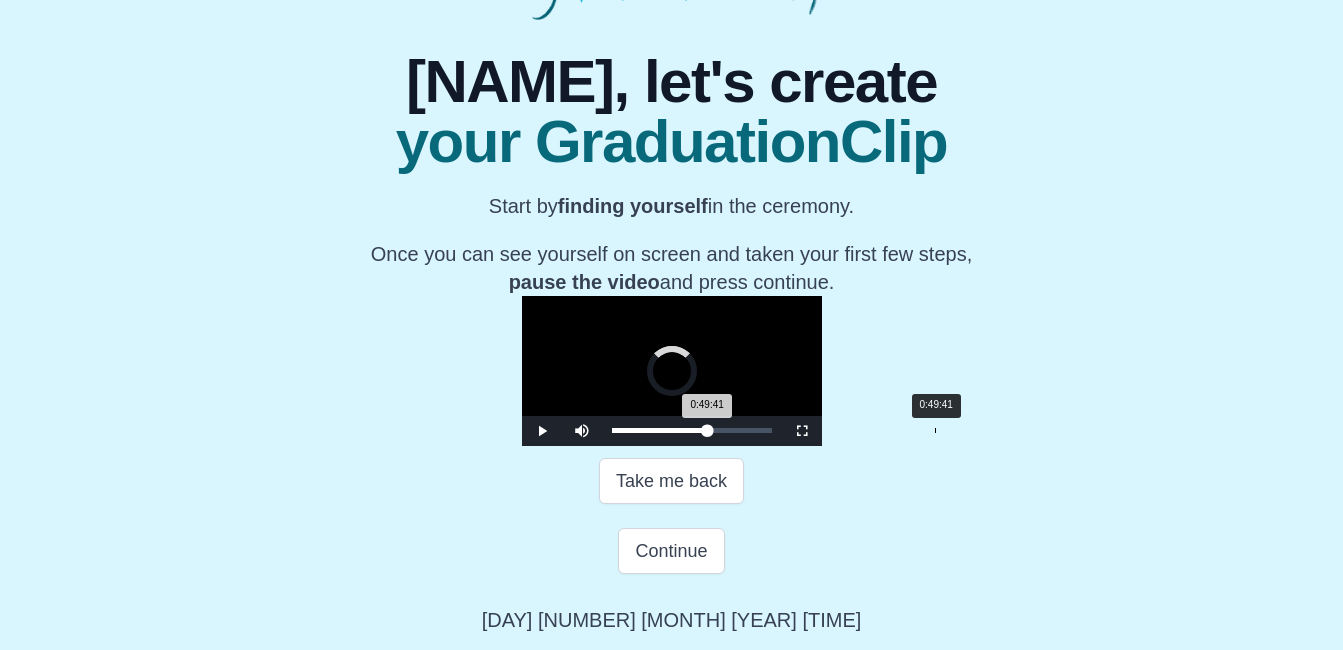 click on "0:49:41 Progress : 0%" at bounding box center [660, 430] 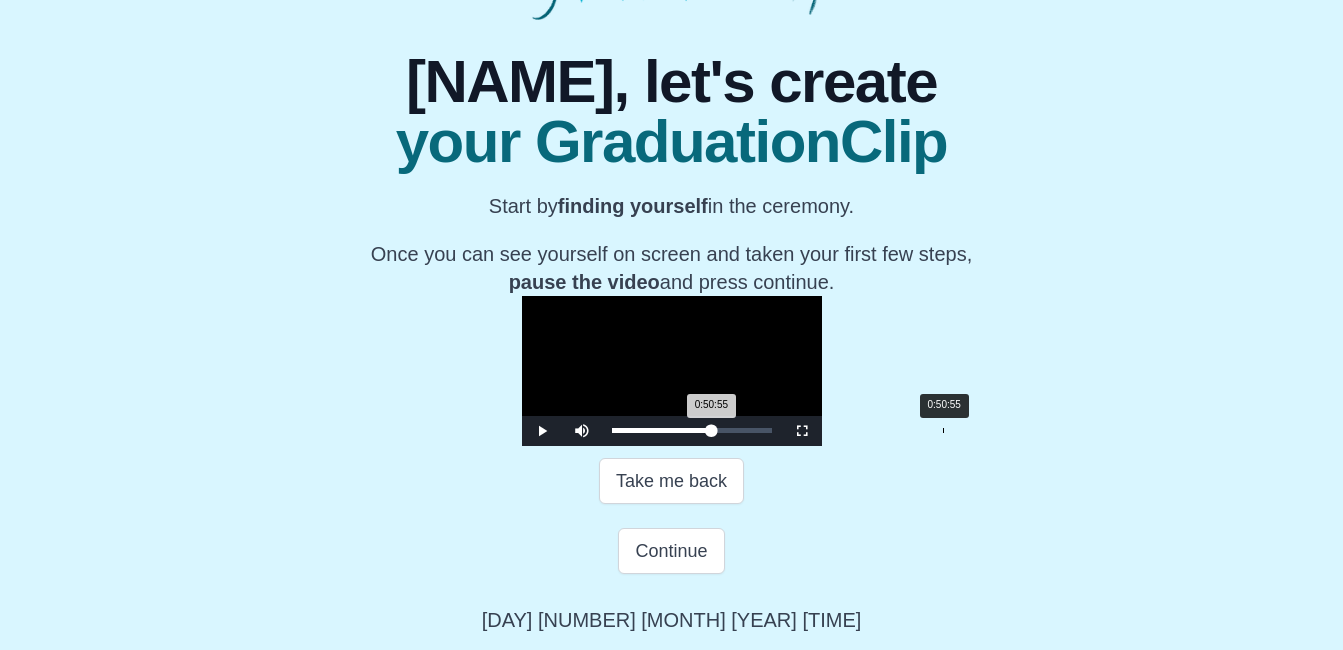 click on "Loaded : 0% 0:50:55 0:50:55 Progress : 0%" at bounding box center (692, 430) 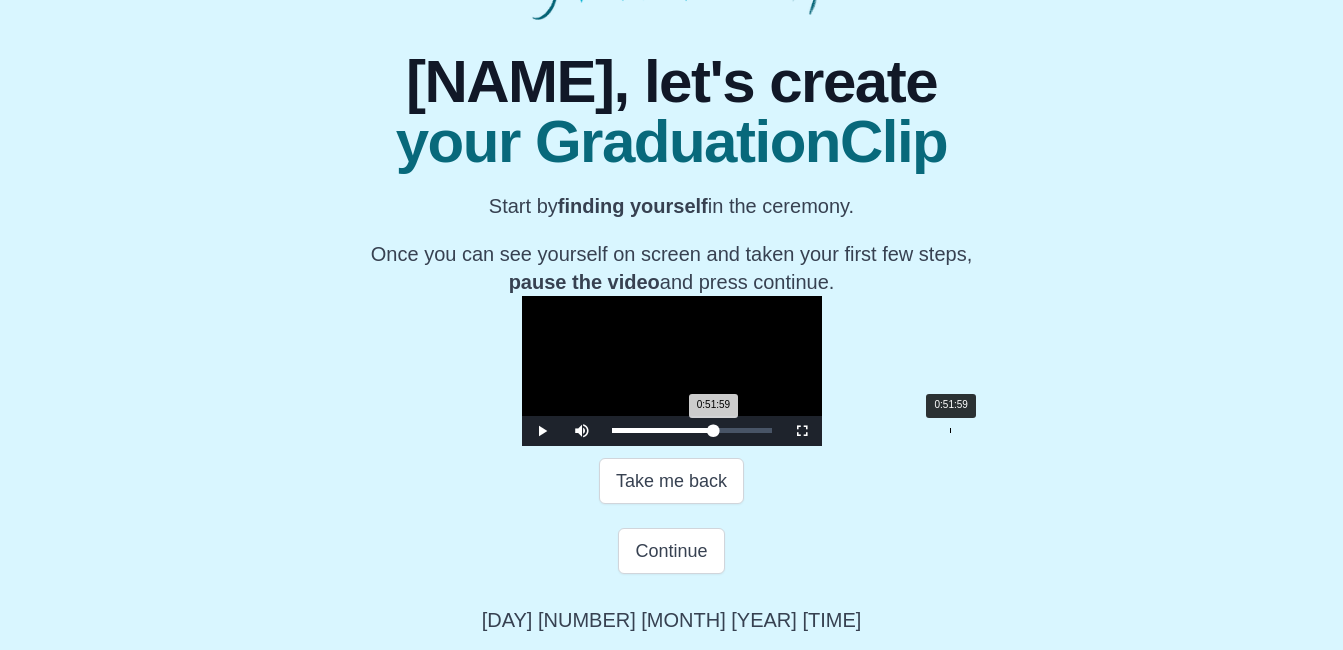 click on "Loaded : 0% 0:51:59 0:51:59 Progress : 0%" at bounding box center [692, 430] 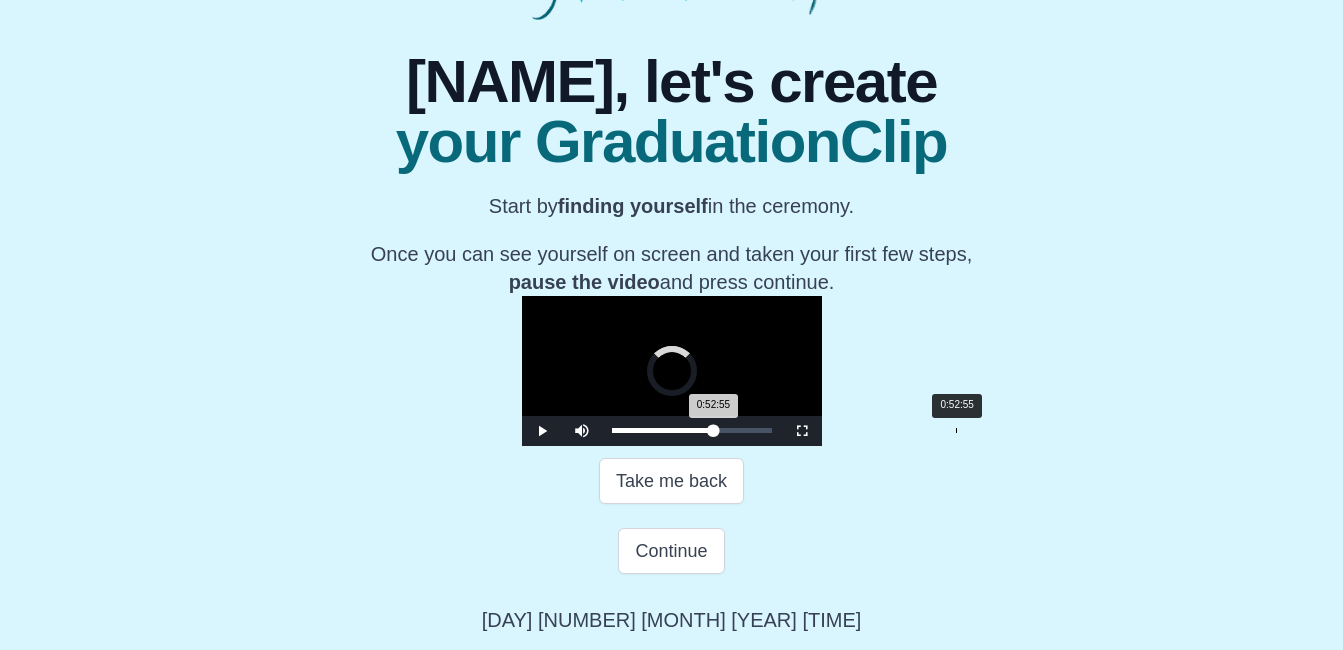click on "0:52:55 Progress : 0%" at bounding box center (663, 430) 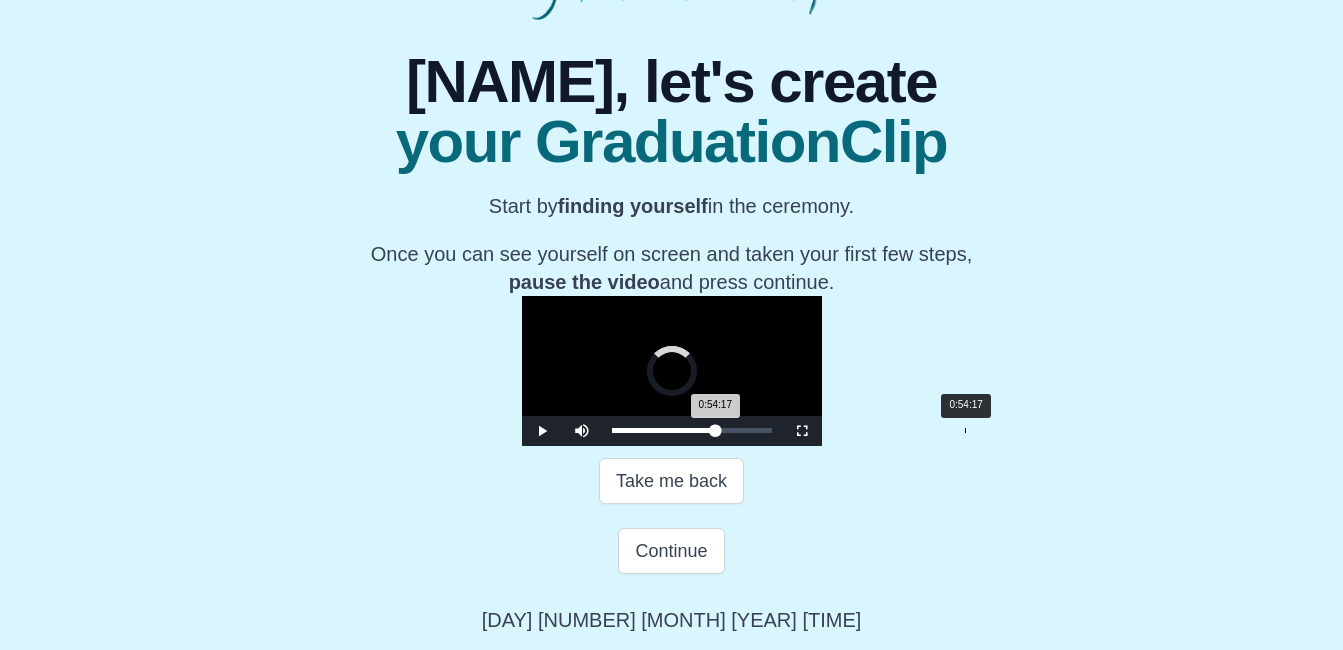 click on "Loaded : 0% 0:54:17 0:54:17 Progress : 0%" at bounding box center (692, 430) 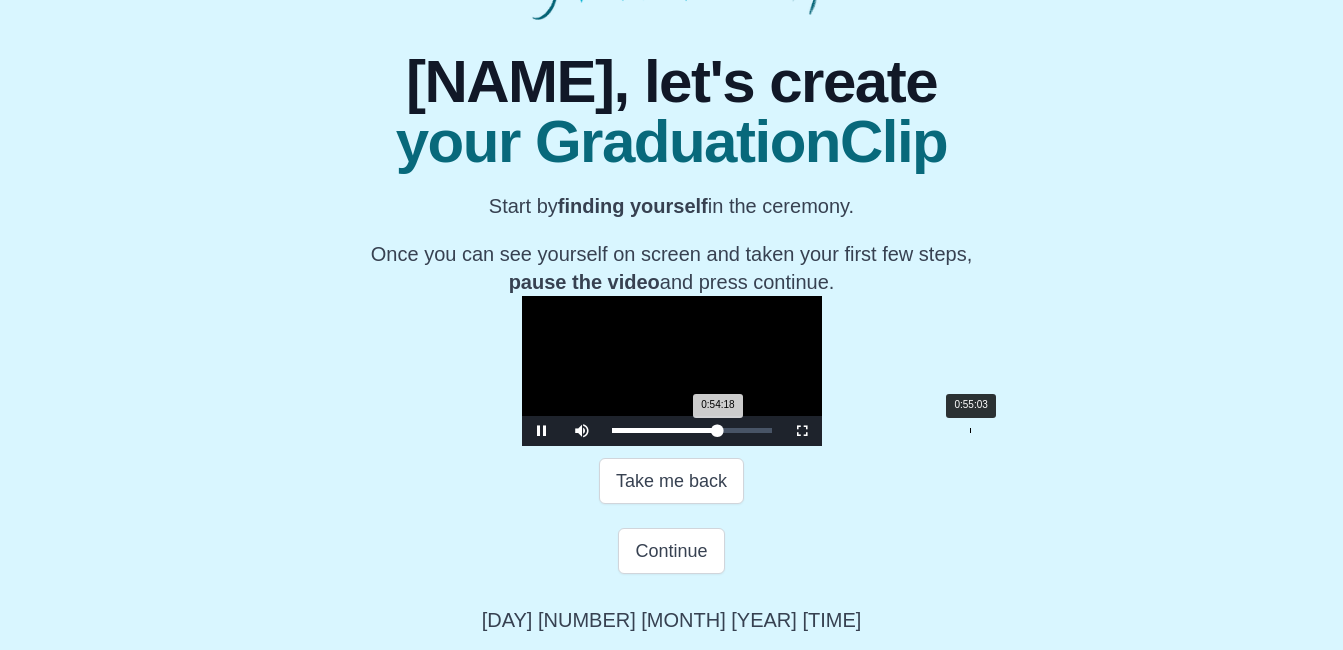 click on "0:54:18 Progress : 0%" at bounding box center (665, 430) 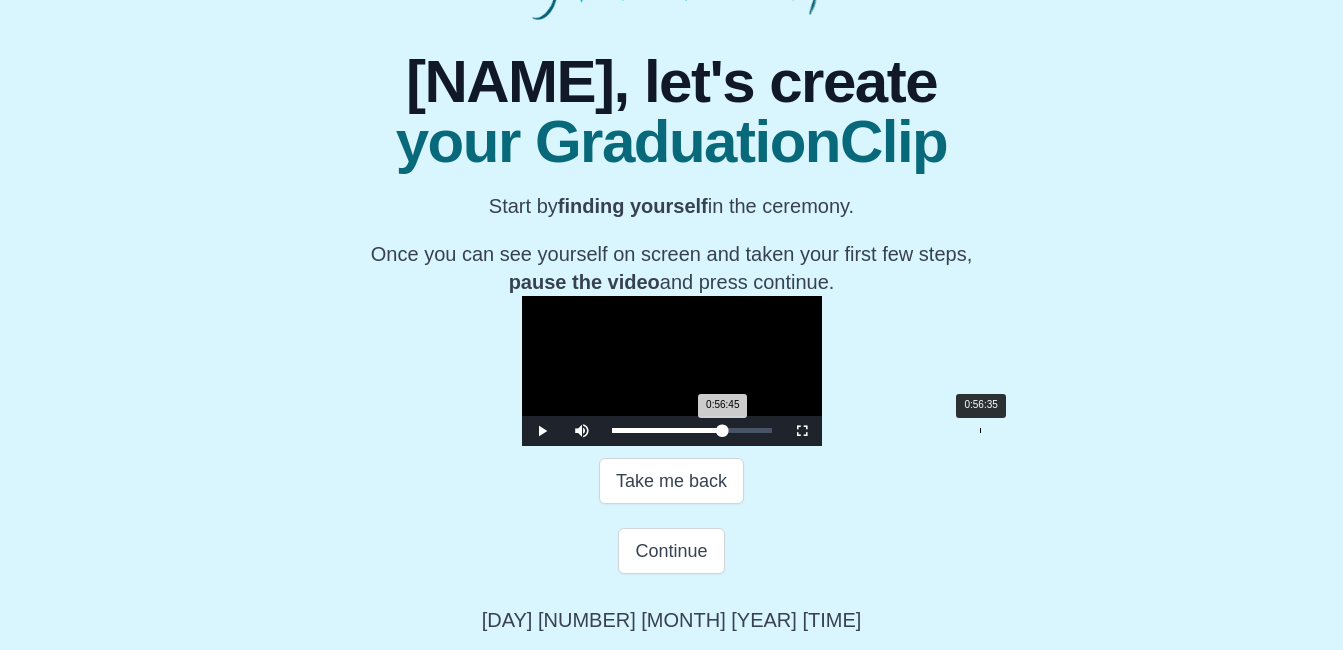 click on "Loaded : 0% 0:56:35 0:56:45 Progress : 0%" at bounding box center [692, 430] 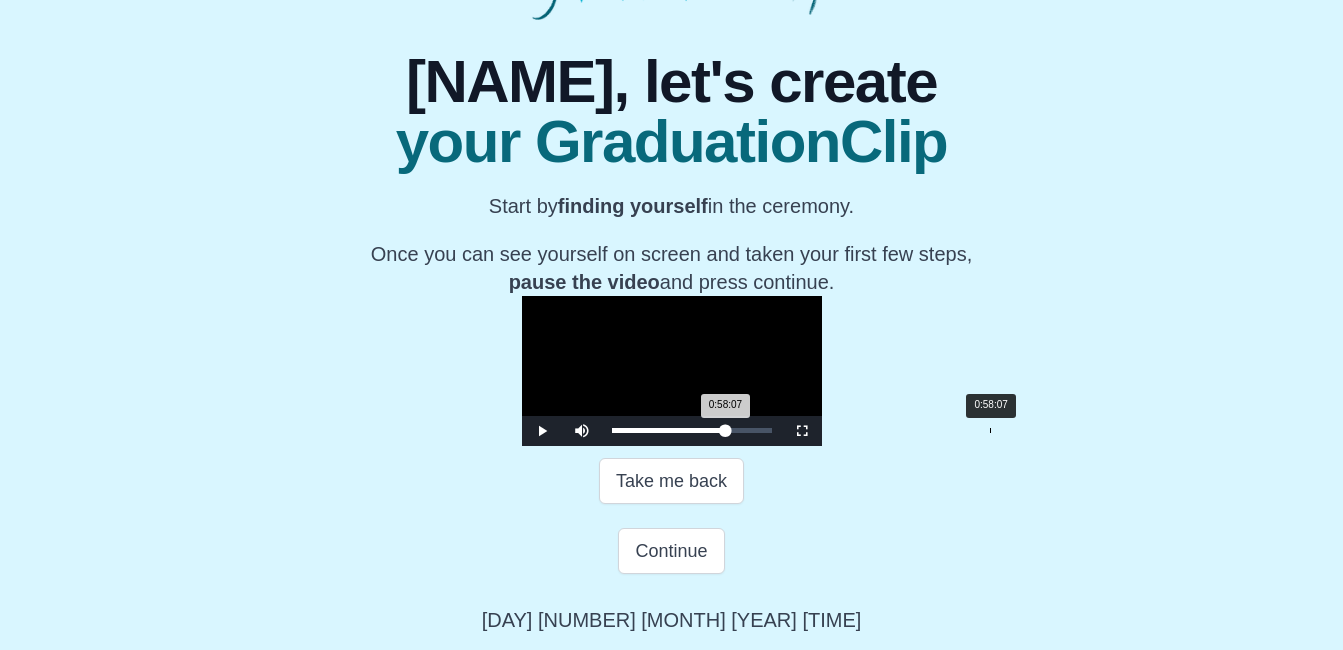 click on "Loaded : 0% 0:58:07 0:58:07 Progress : 0%" at bounding box center [692, 430] 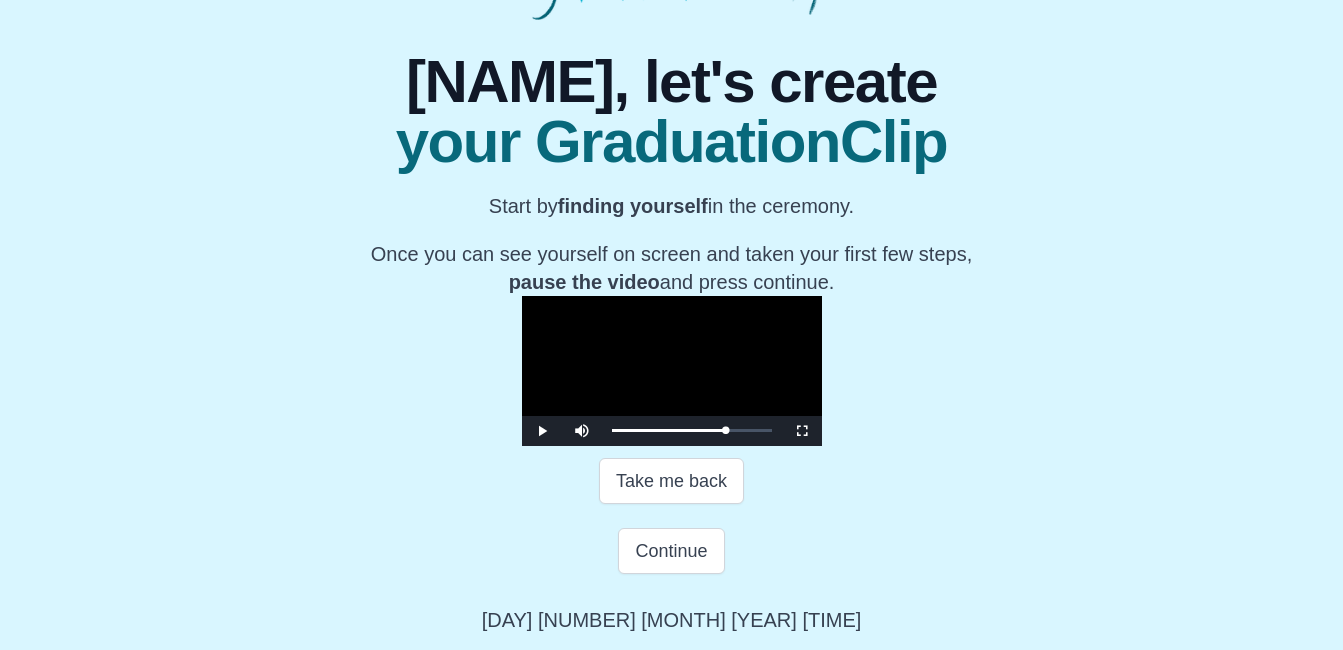 click at bounding box center [672, 371] 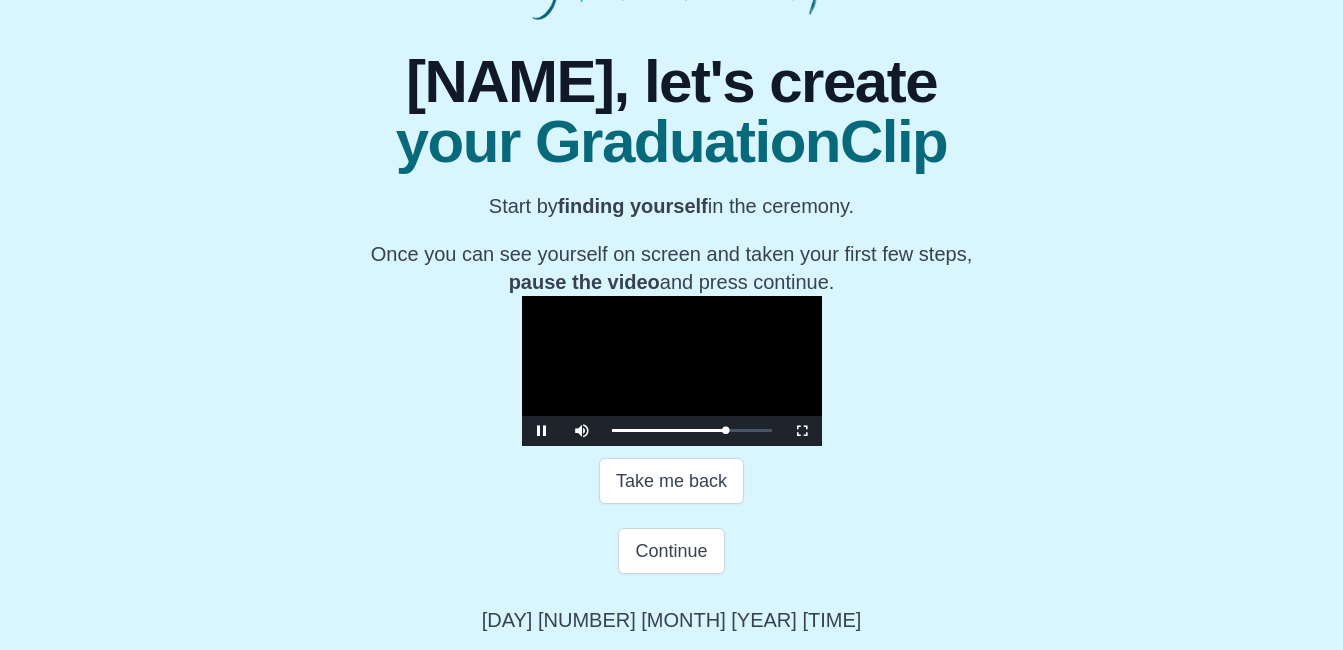 click at bounding box center (672, 371) 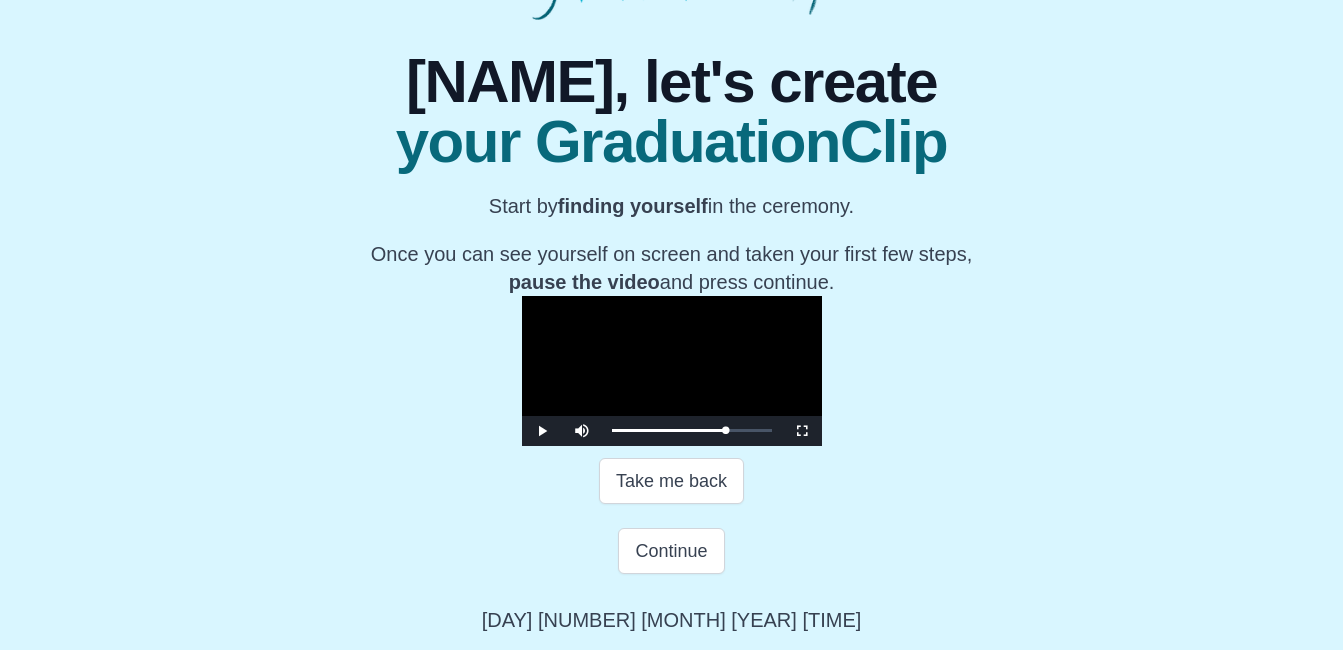 click at bounding box center [672, 371] 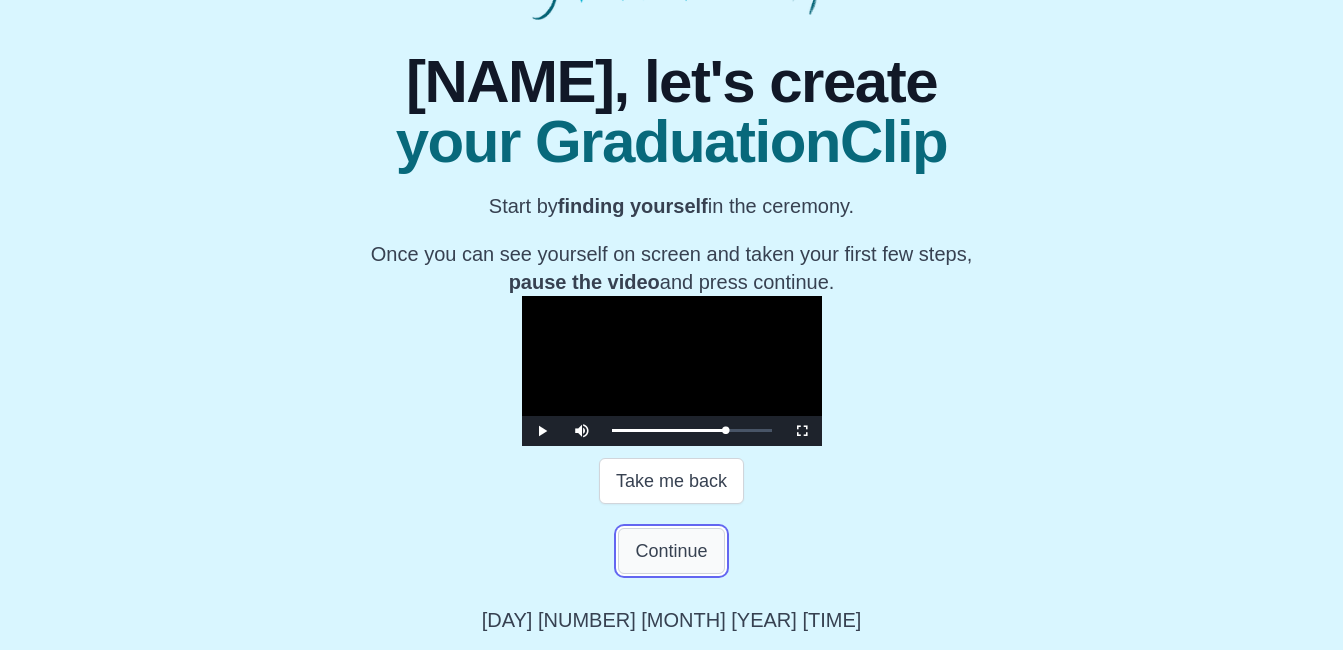 click on "Continue" at bounding box center (671, 551) 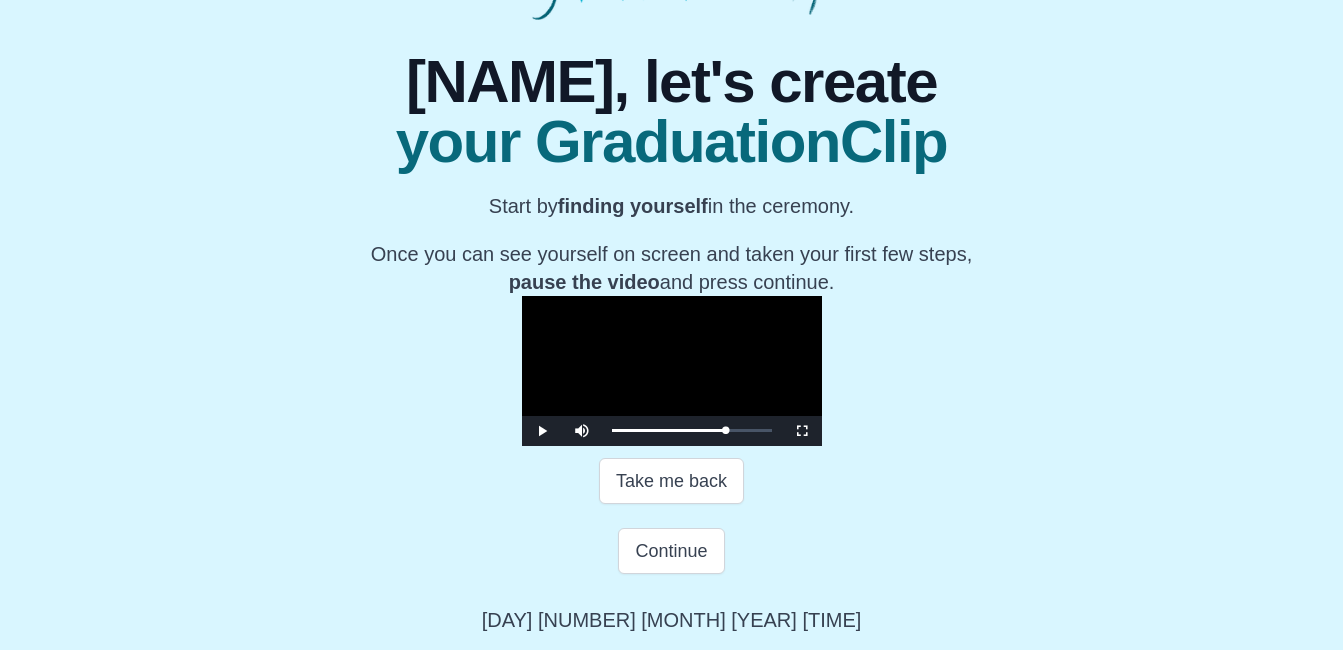 scroll, scrollTop: 11, scrollLeft: 0, axis: vertical 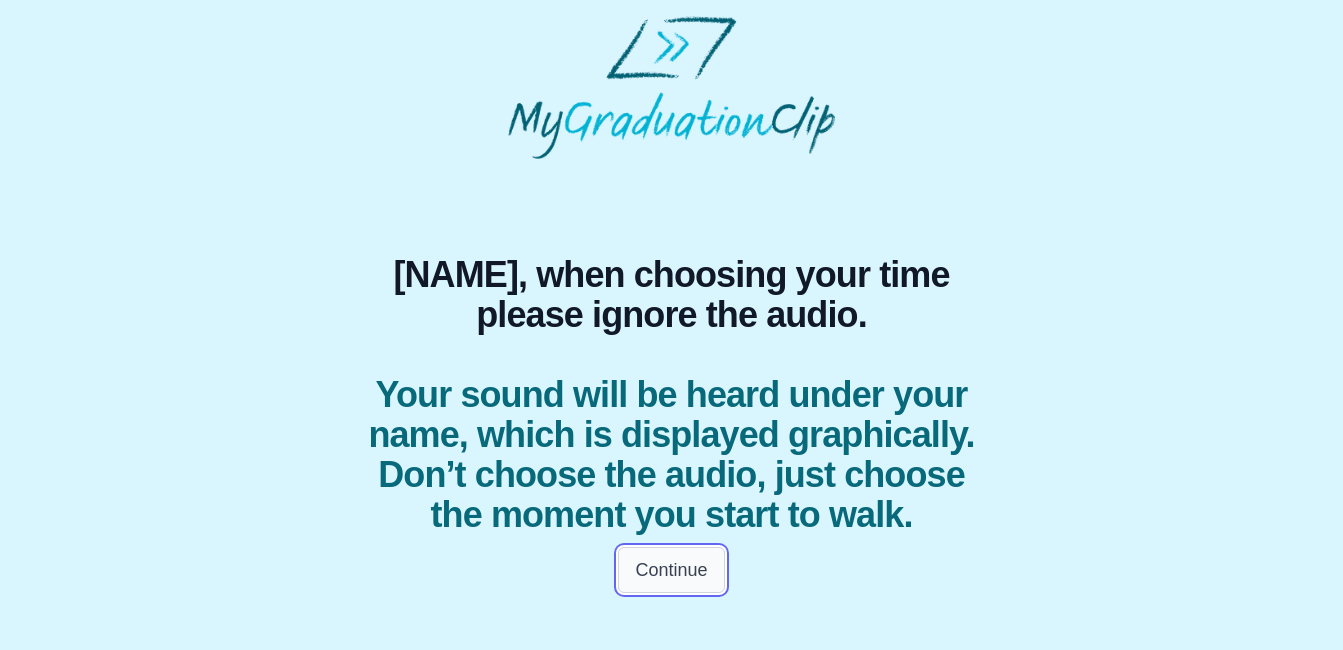 click on "Continue" at bounding box center (671, 570) 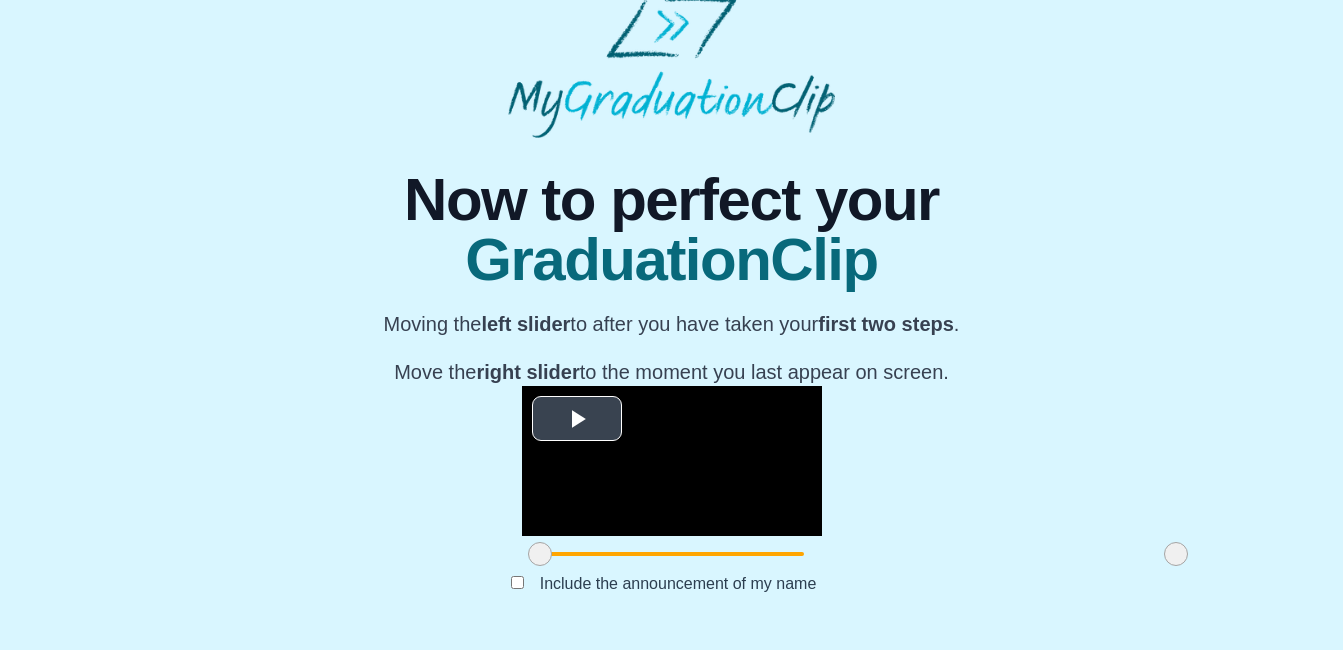 scroll, scrollTop: 222, scrollLeft: 0, axis: vertical 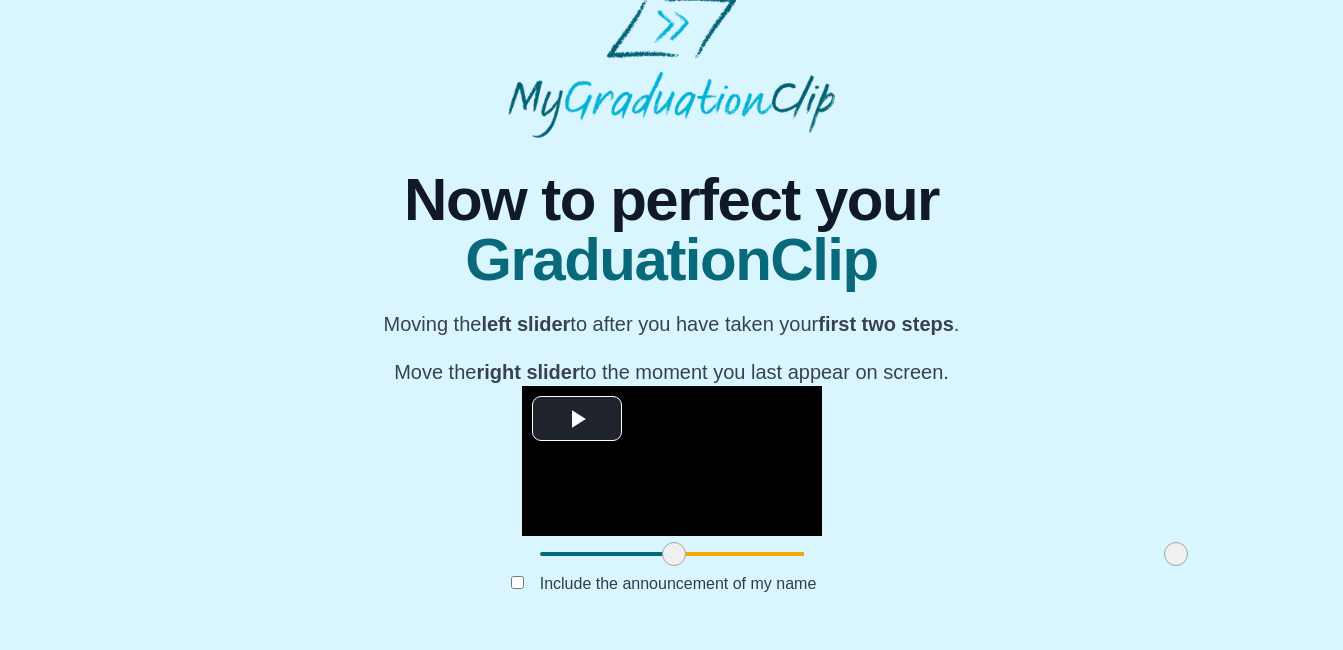 drag, startPoint x: 357, startPoint y: 579, endPoint x: 491, endPoint y: 571, distance: 134.23859 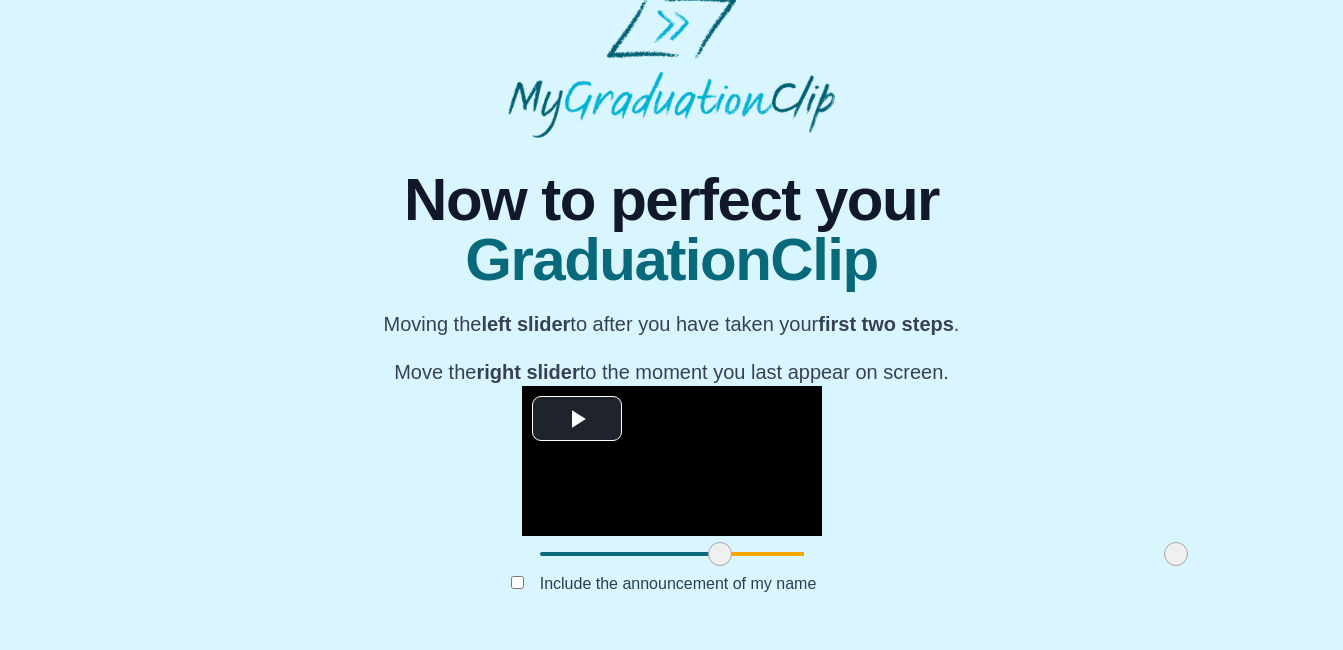 drag, startPoint x: 491, startPoint y: 571, endPoint x: 537, endPoint y: 575, distance: 46.173584 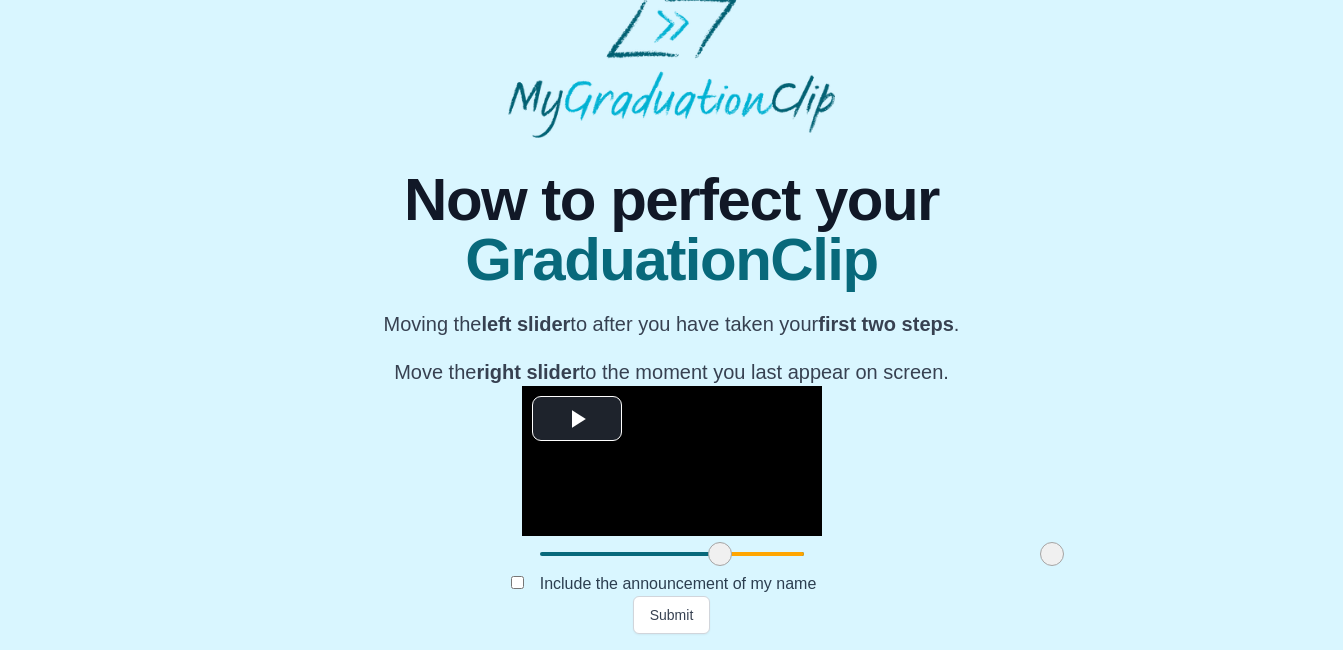 drag, startPoint x: 981, startPoint y: 585, endPoint x: 857, endPoint y: 568, distance: 125.1599 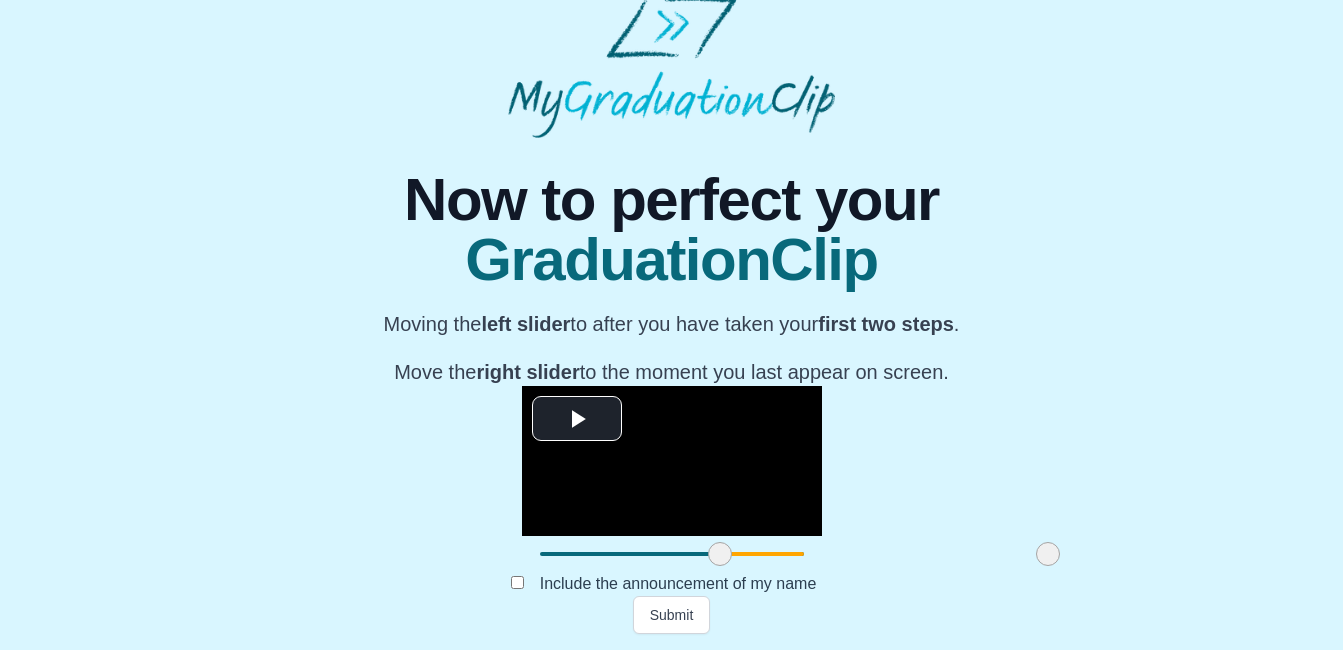 click at bounding box center (1048, 554) 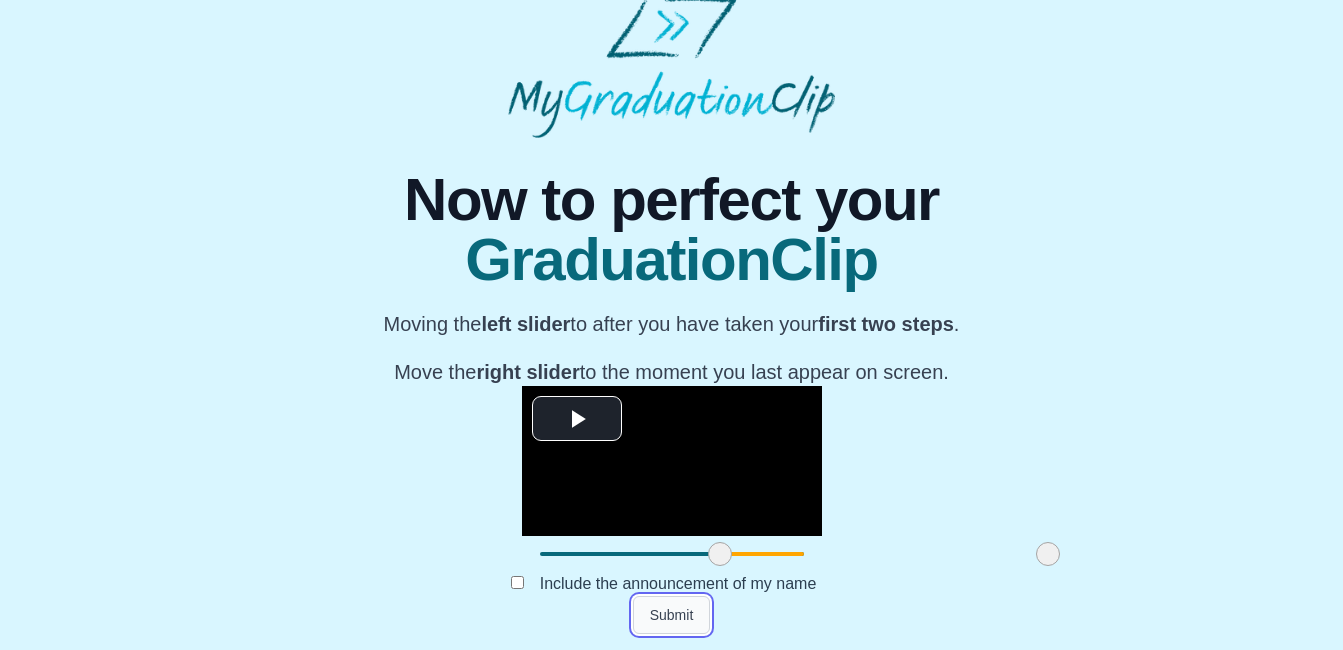 click on "Submit" at bounding box center [672, 615] 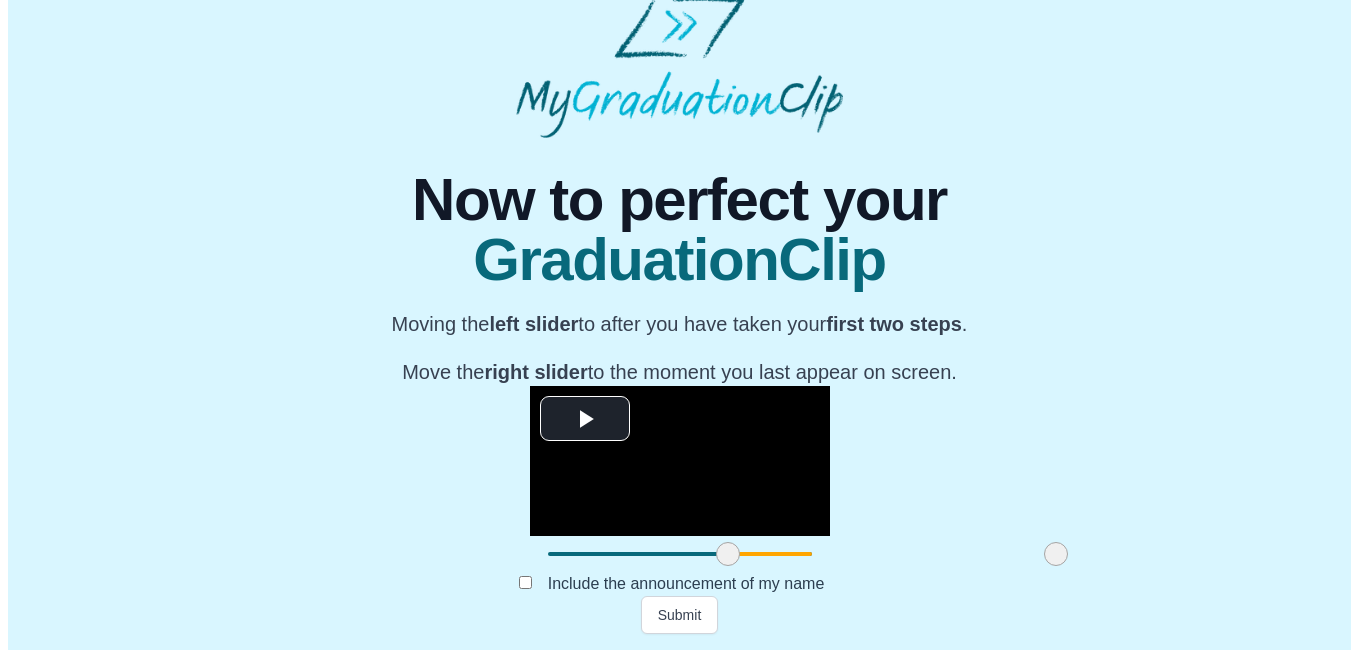scroll, scrollTop: 0, scrollLeft: 0, axis: both 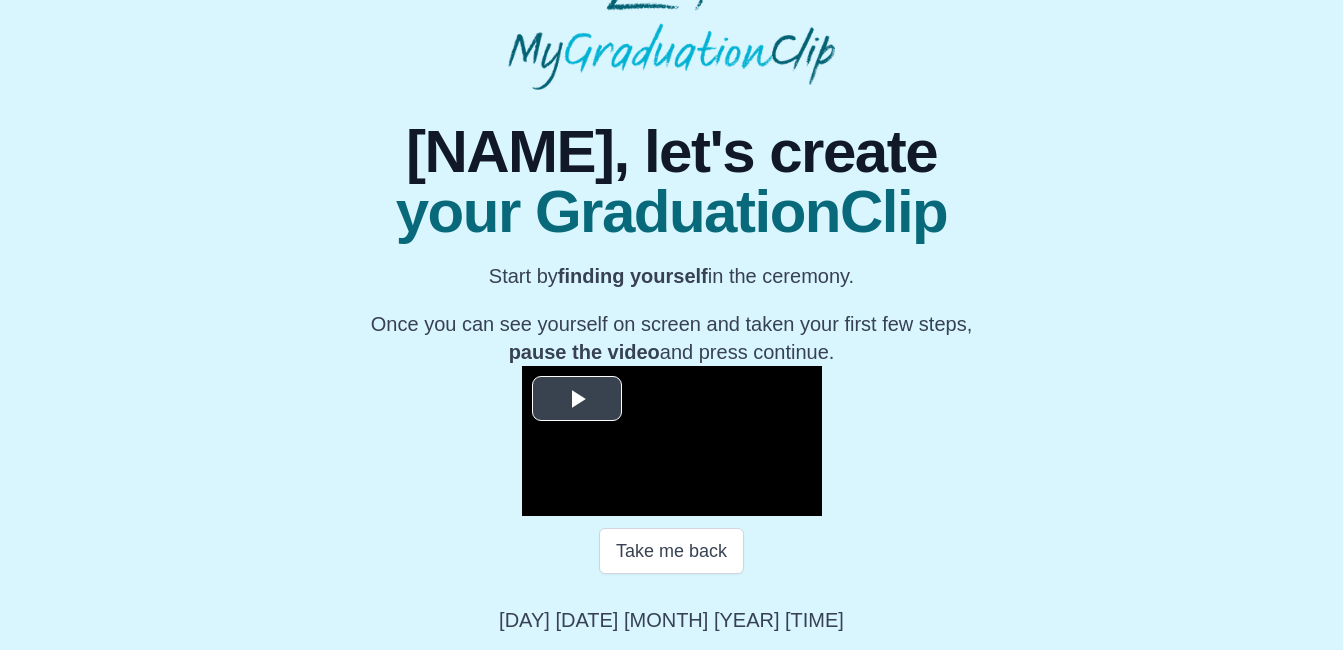 click at bounding box center [577, 398] 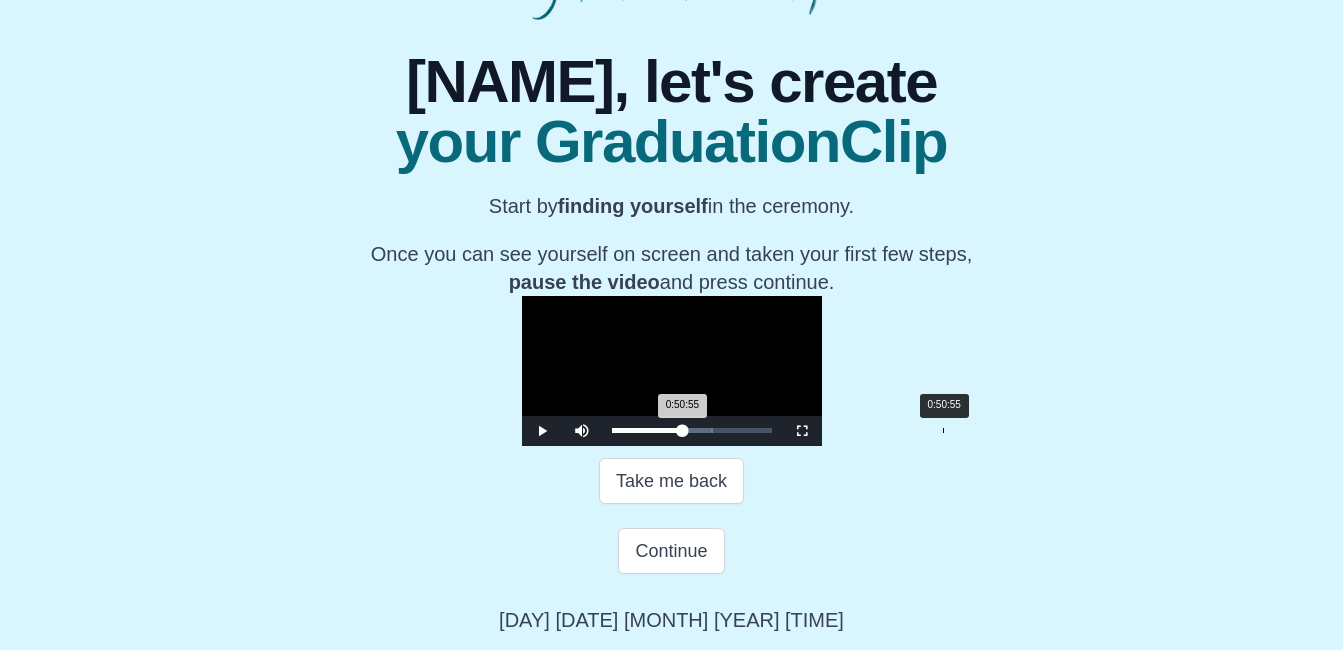 drag, startPoint x: 603, startPoint y: 581, endPoint x: 758, endPoint y: 582, distance: 155.00322 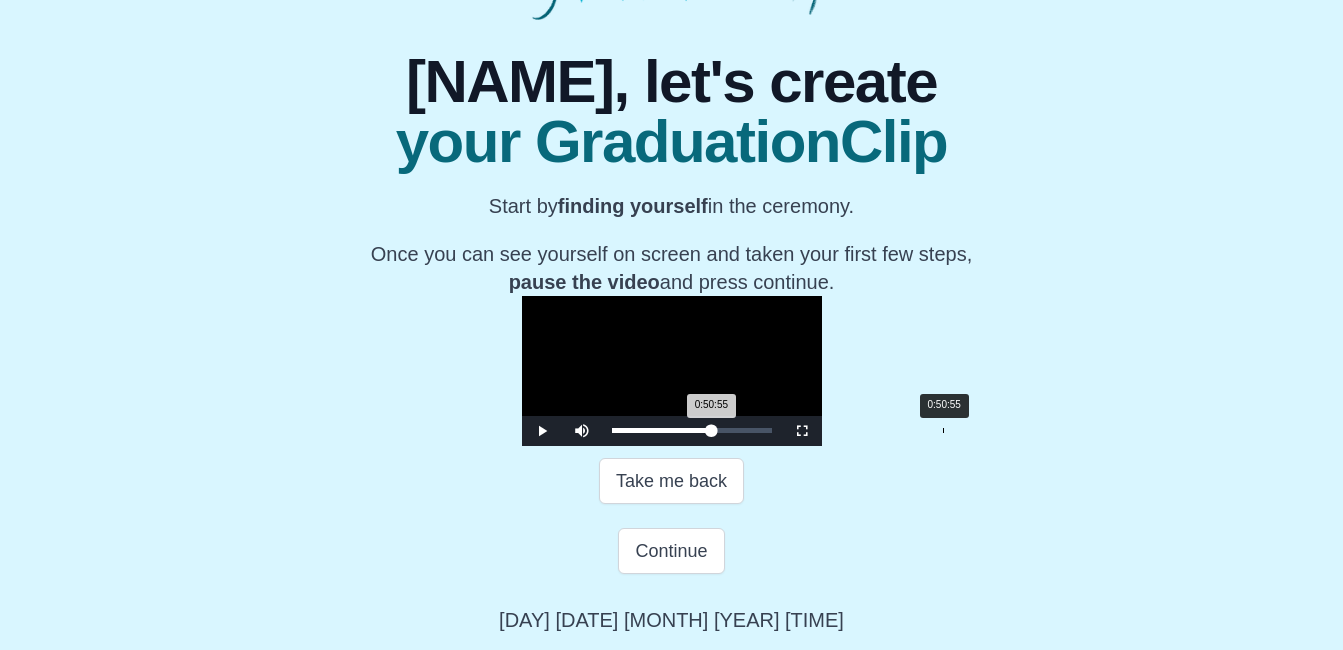 click on "0:50:55 Progress : 0%" at bounding box center [662, 430] 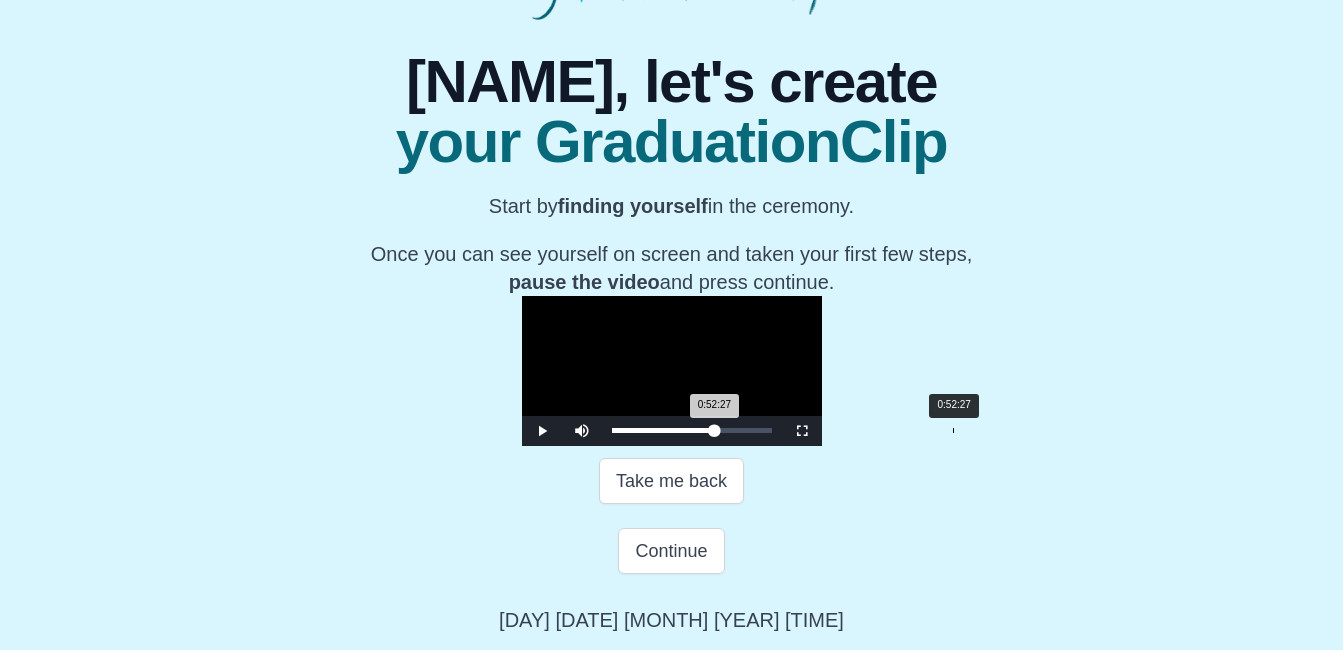 click on "Loaded : 0% 0:52:27 0:52:27 Progress : 0%" at bounding box center [692, 430] 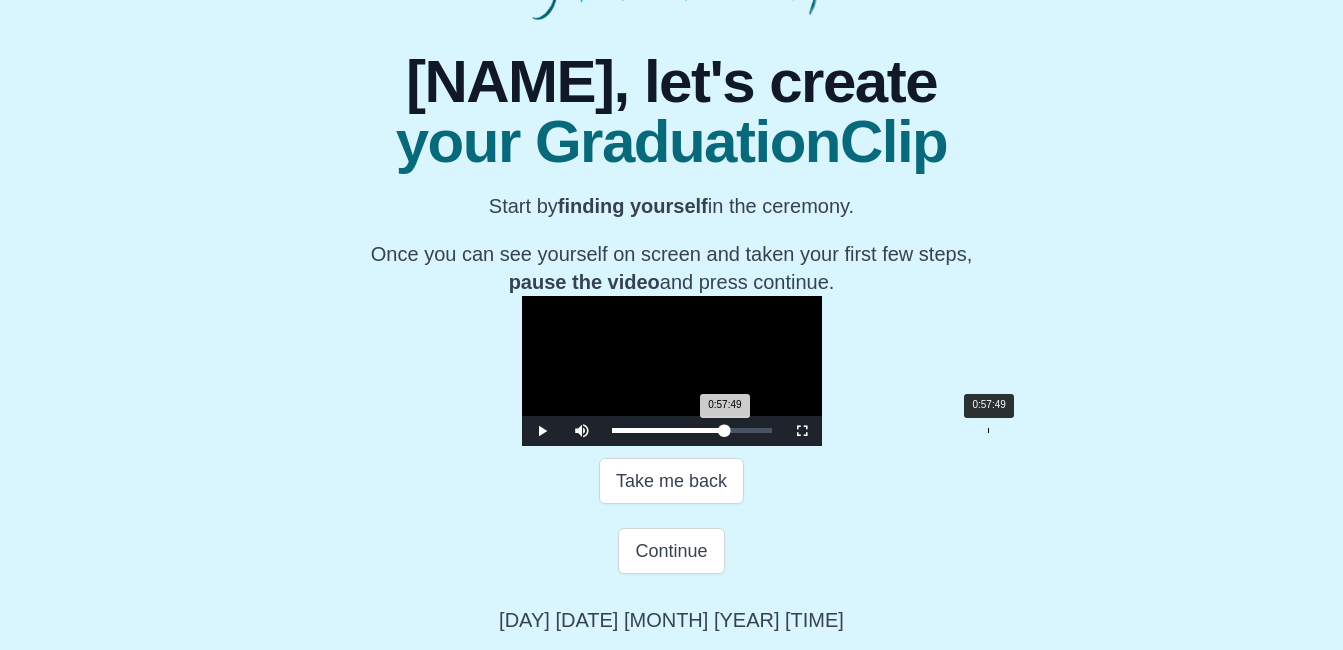 drag, startPoint x: 768, startPoint y: 584, endPoint x: 803, endPoint y: 588, distance: 35.22783 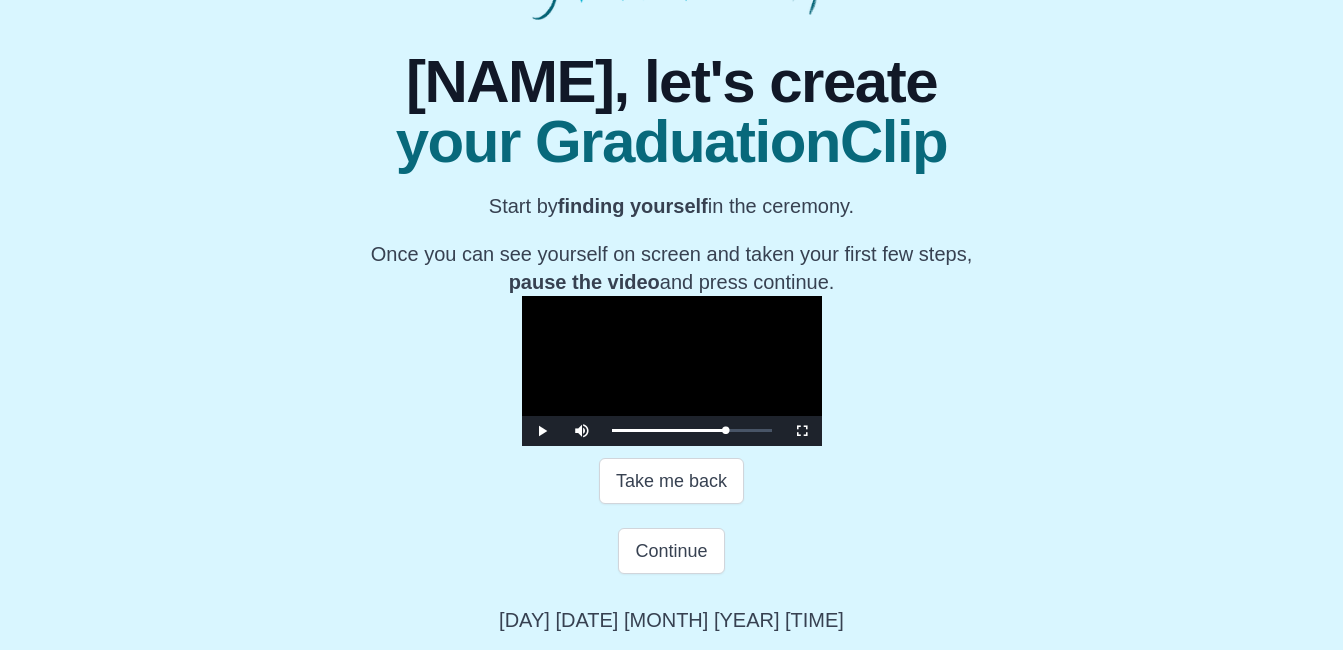 click at bounding box center [672, 371] 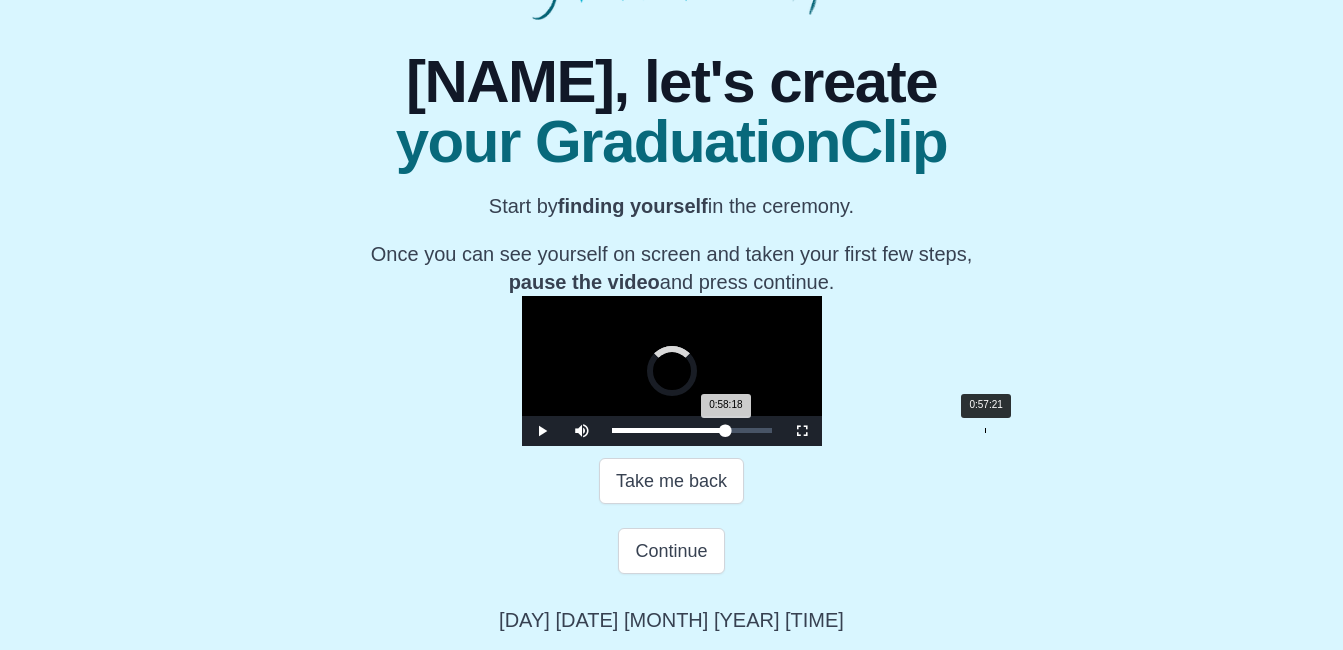 click on "0:58:18 Progress : 0%" at bounding box center (669, 430) 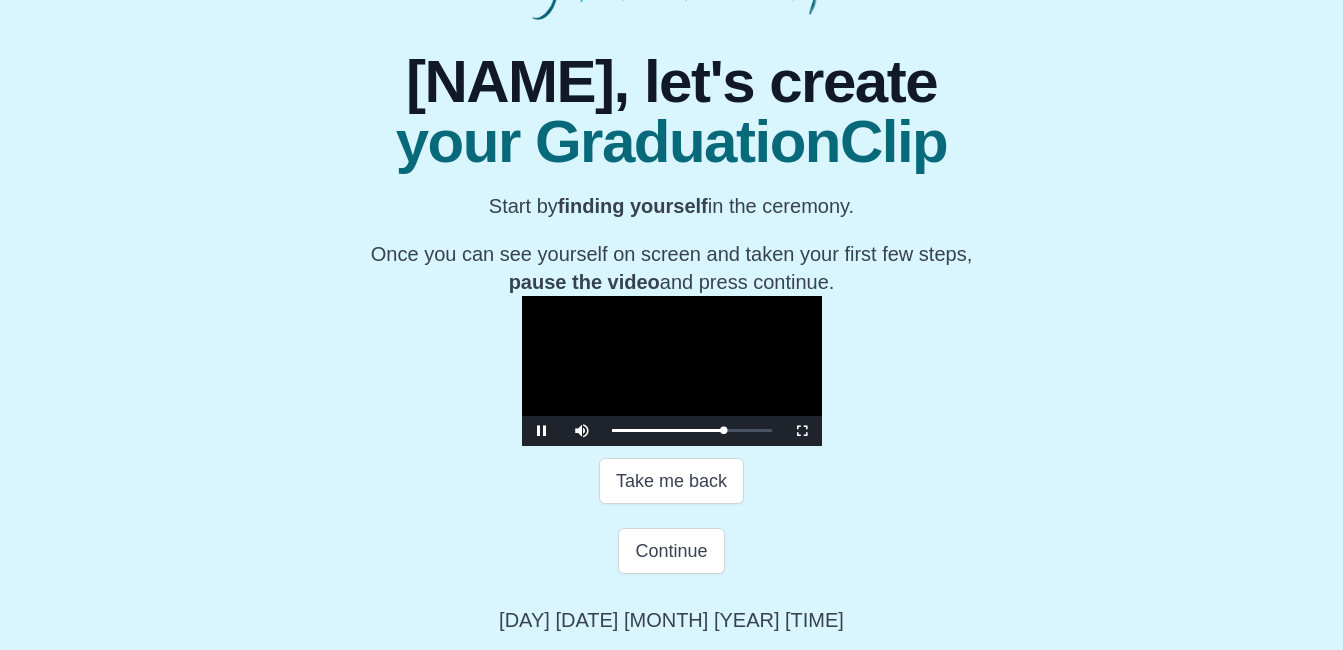 click at bounding box center (672, 371) 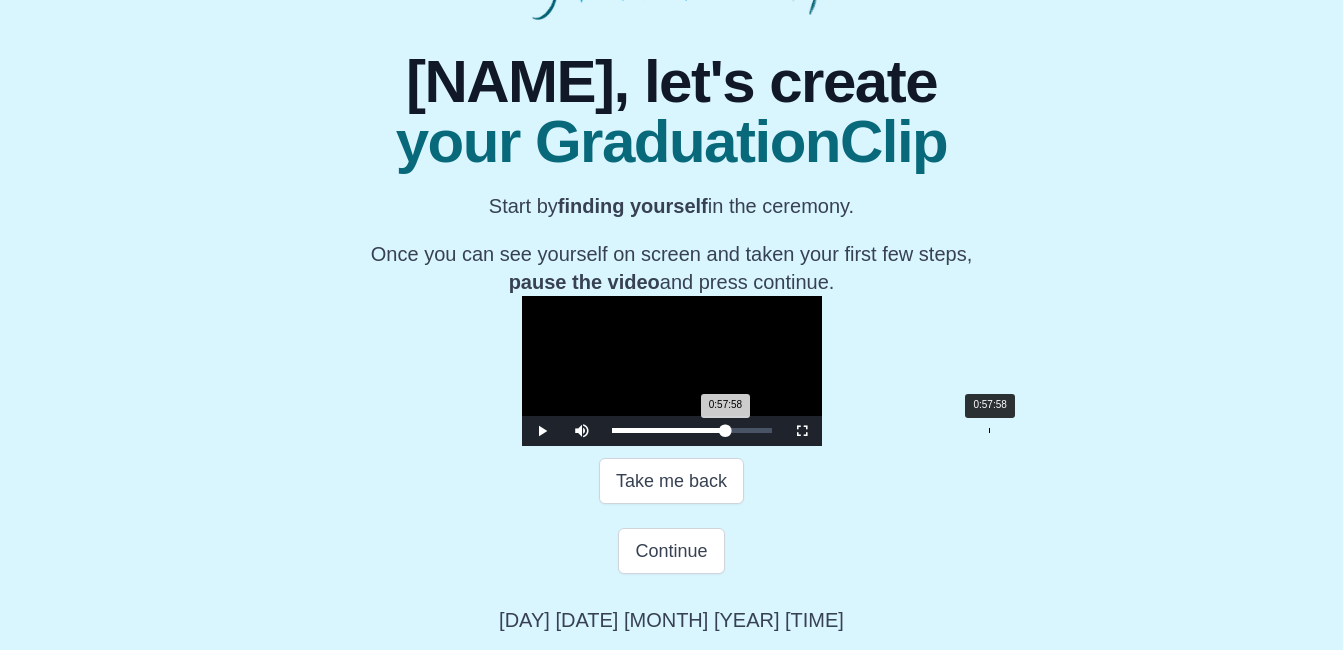 click on "0:57:58 Progress : 0%" at bounding box center (669, 430) 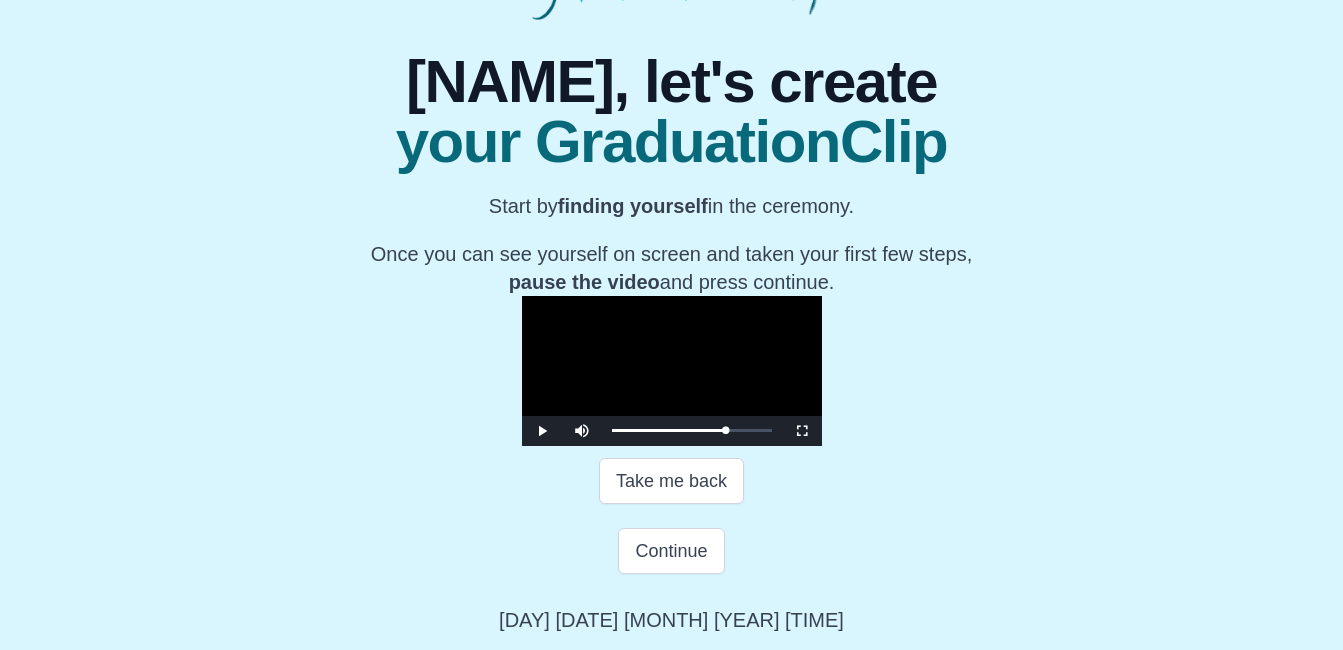 click at bounding box center [672, 371] 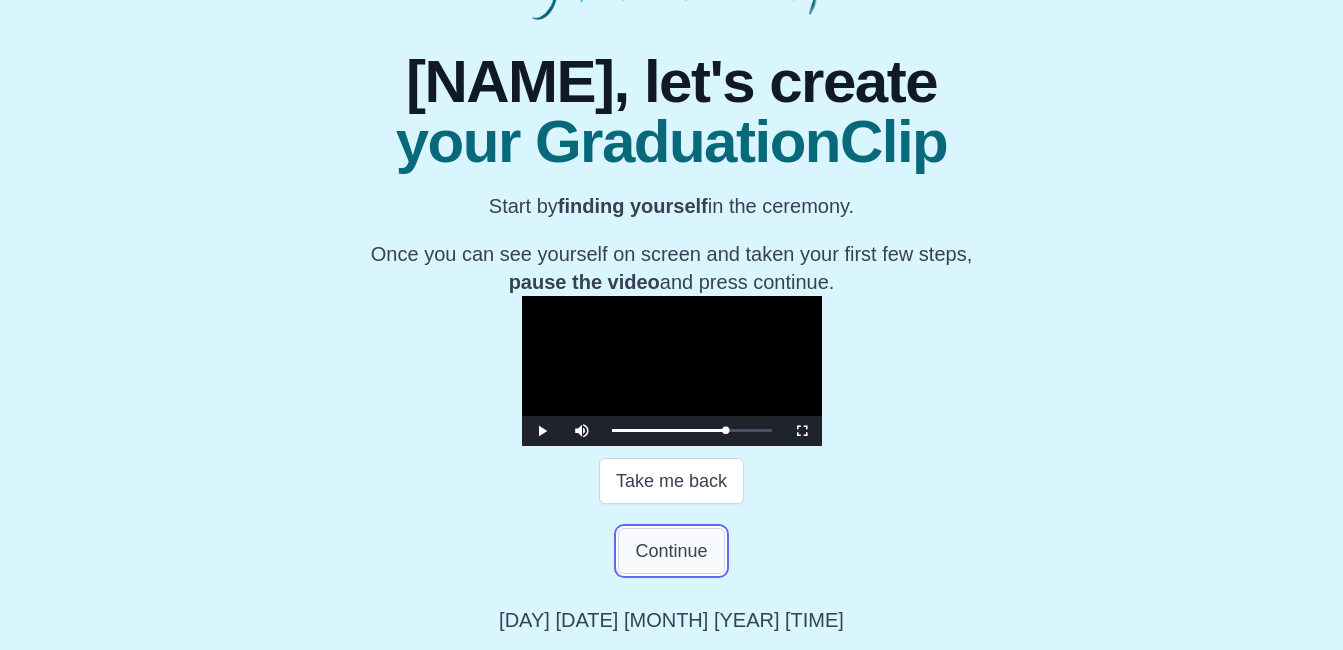 click on "Continue" at bounding box center (671, 551) 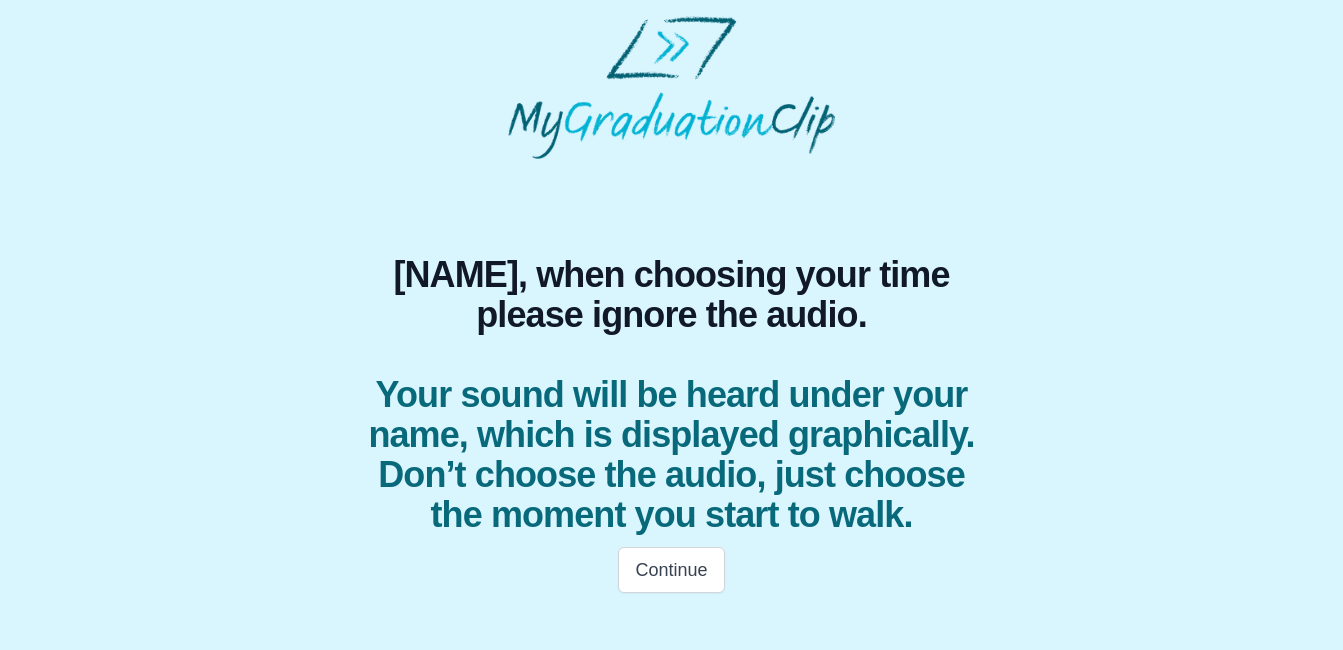 scroll, scrollTop: 11, scrollLeft: 0, axis: vertical 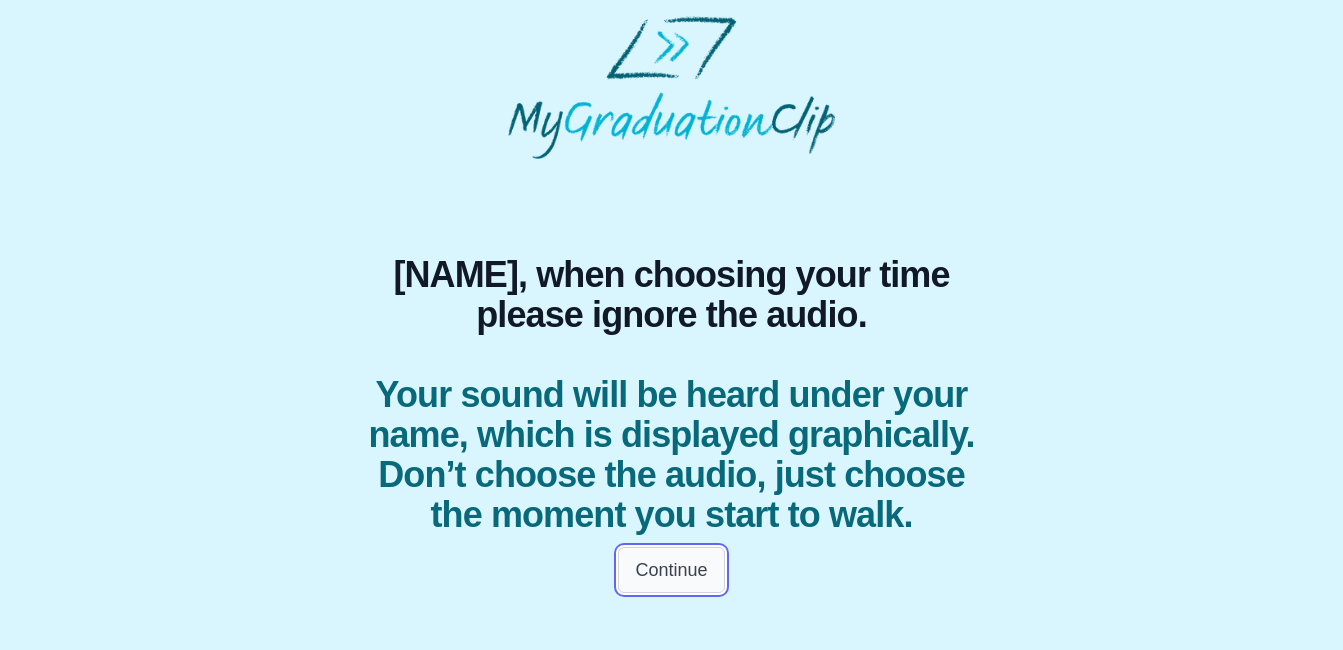 click on "Continue" at bounding box center (671, 570) 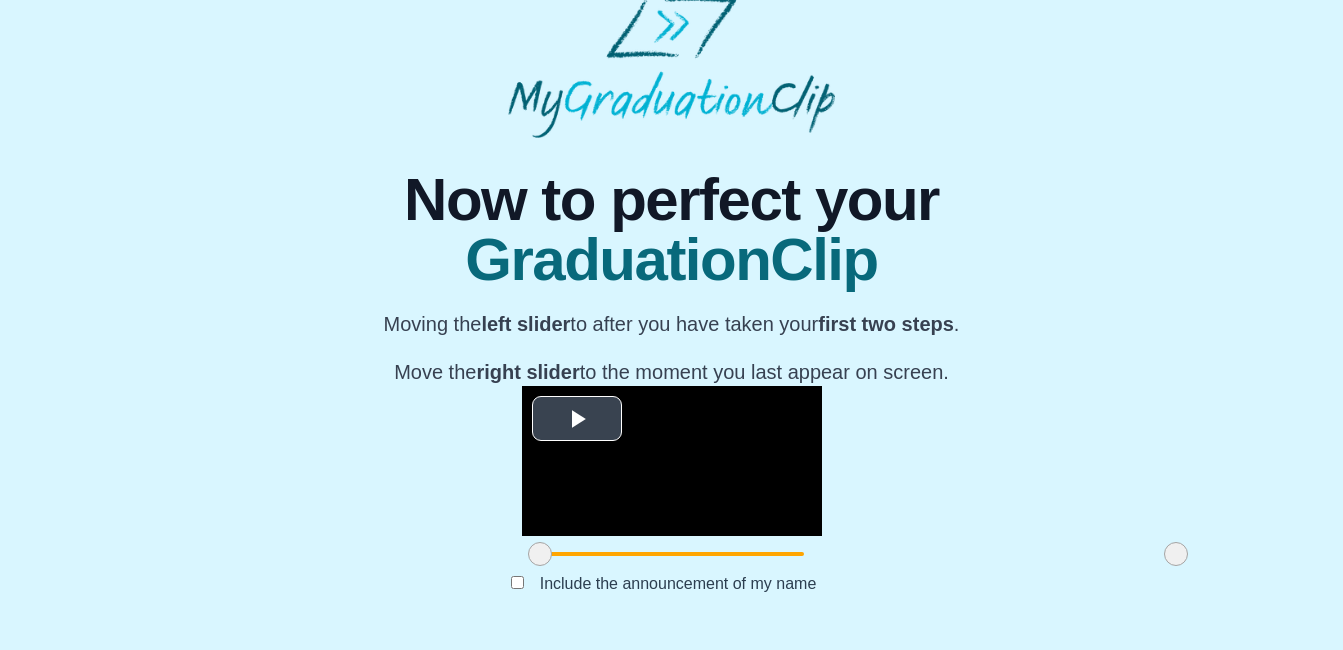 scroll, scrollTop: 226, scrollLeft: 0, axis: vertical 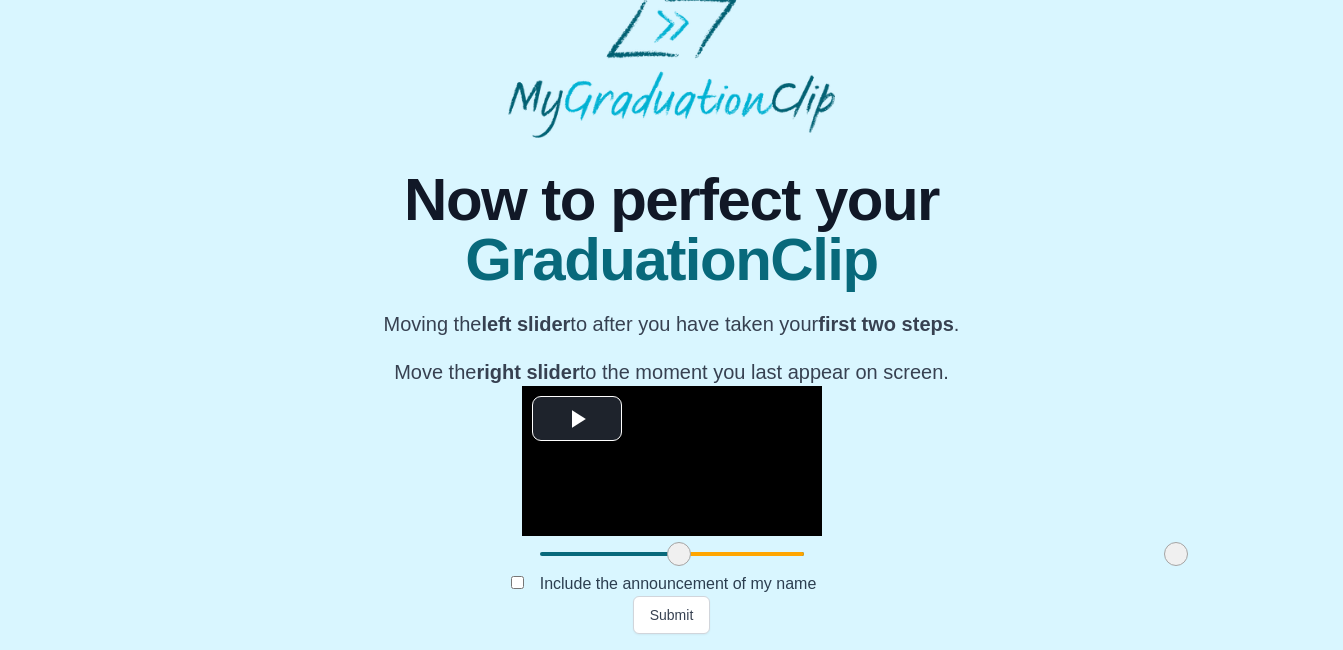 drag, startPoint x: 355, startPoint y: 576, endPoint x: 494, endPoint y: 587, distance: 139.43457 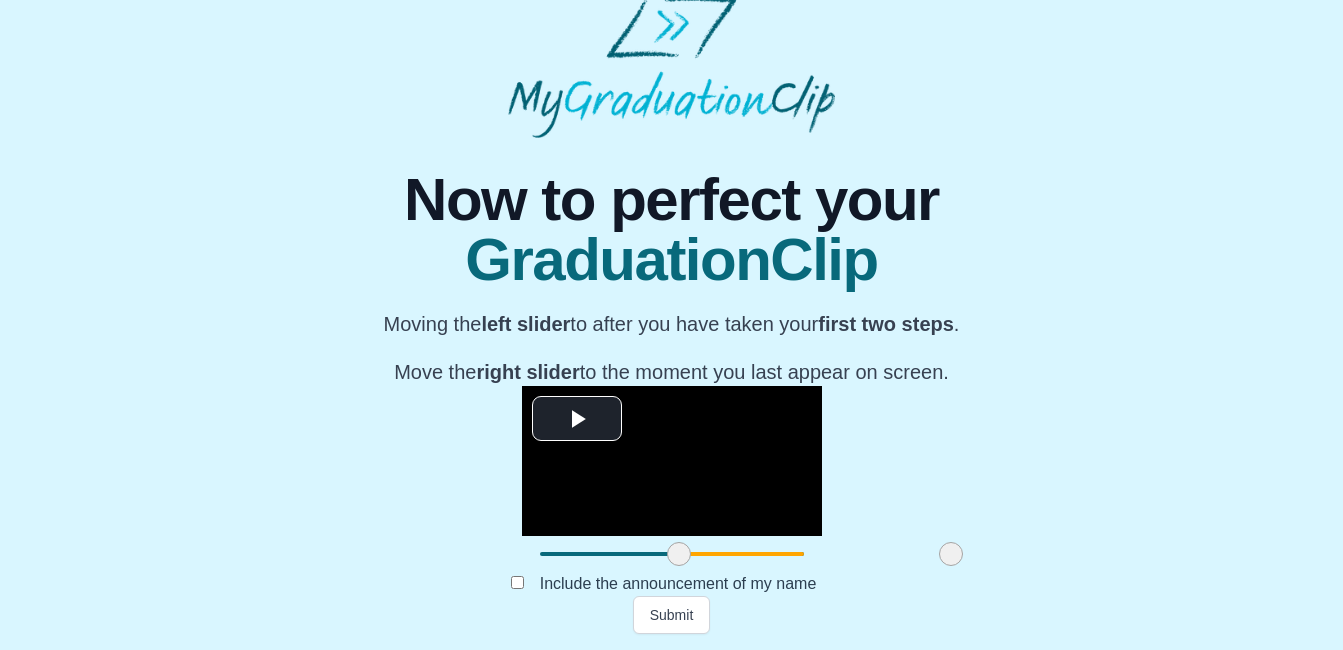 drag, startPoint x: 992, startPoint y: 572, endPoint x: 767, endPoint y: 564, distance: 225.14218 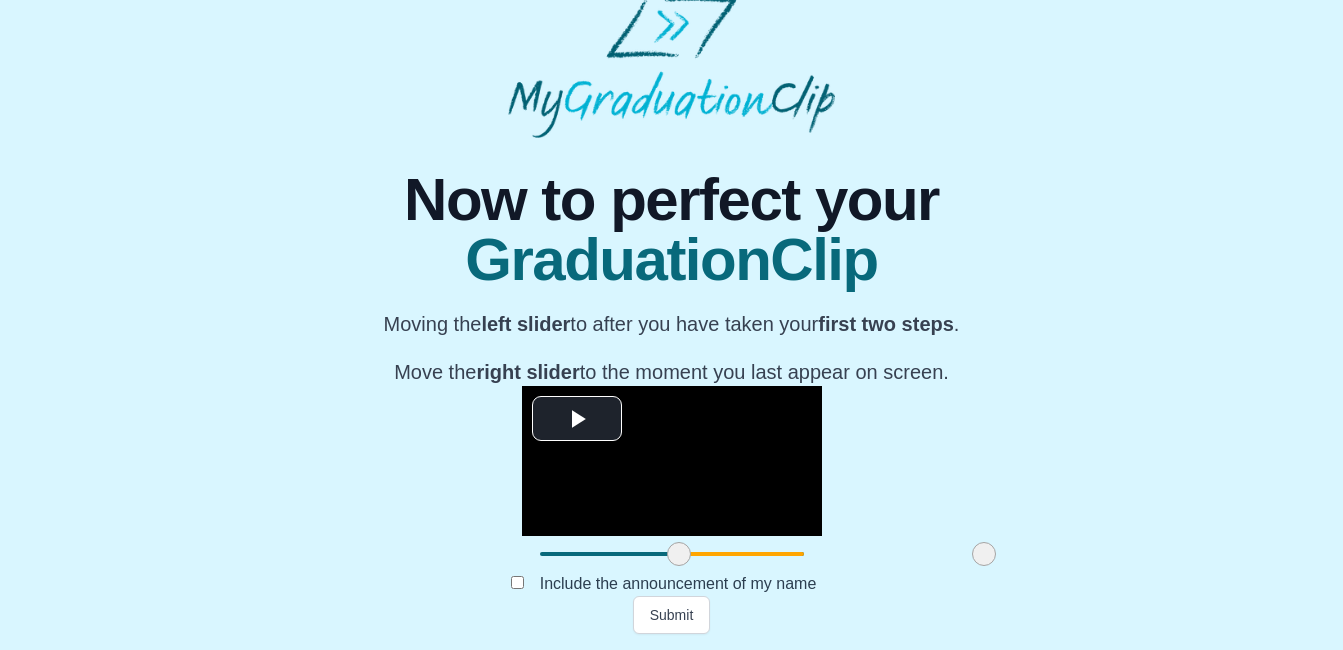 drag, startPoint x: 760, startPoint y: 574, endPoint x: 793, endPoint y: 575, distance: 33.01515 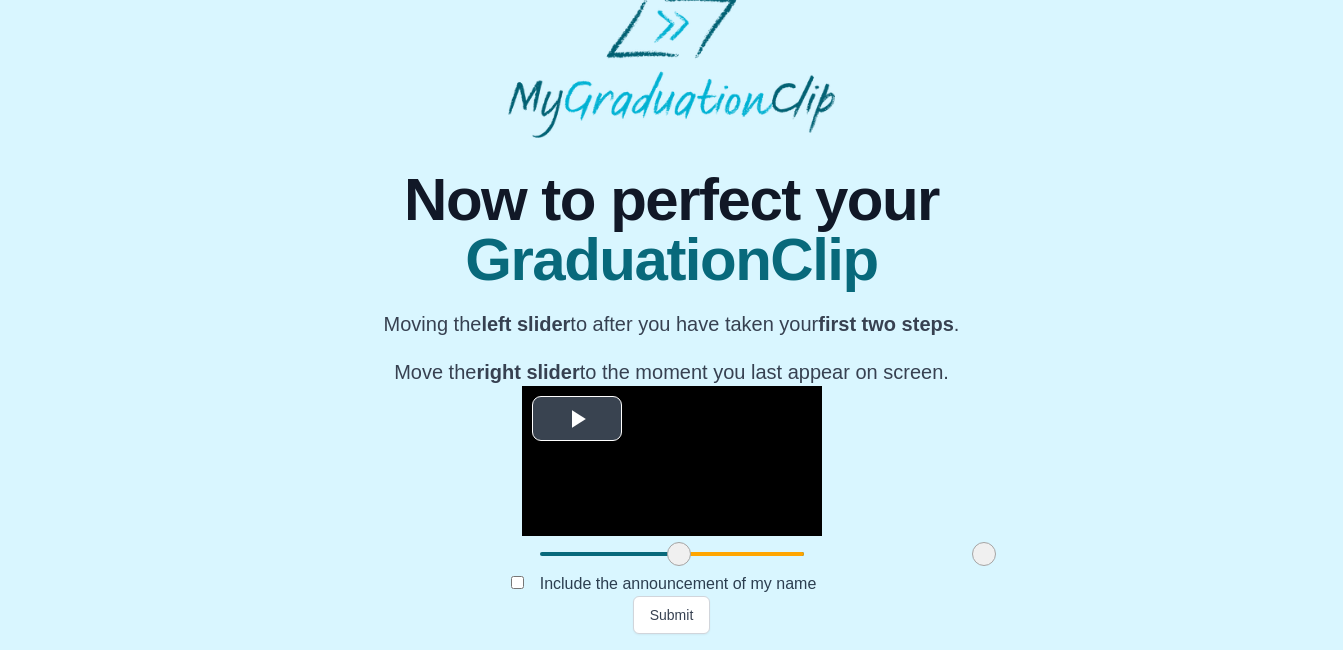 scroll, scrollTop: 249, scrollLeft: 0, axis: vertical 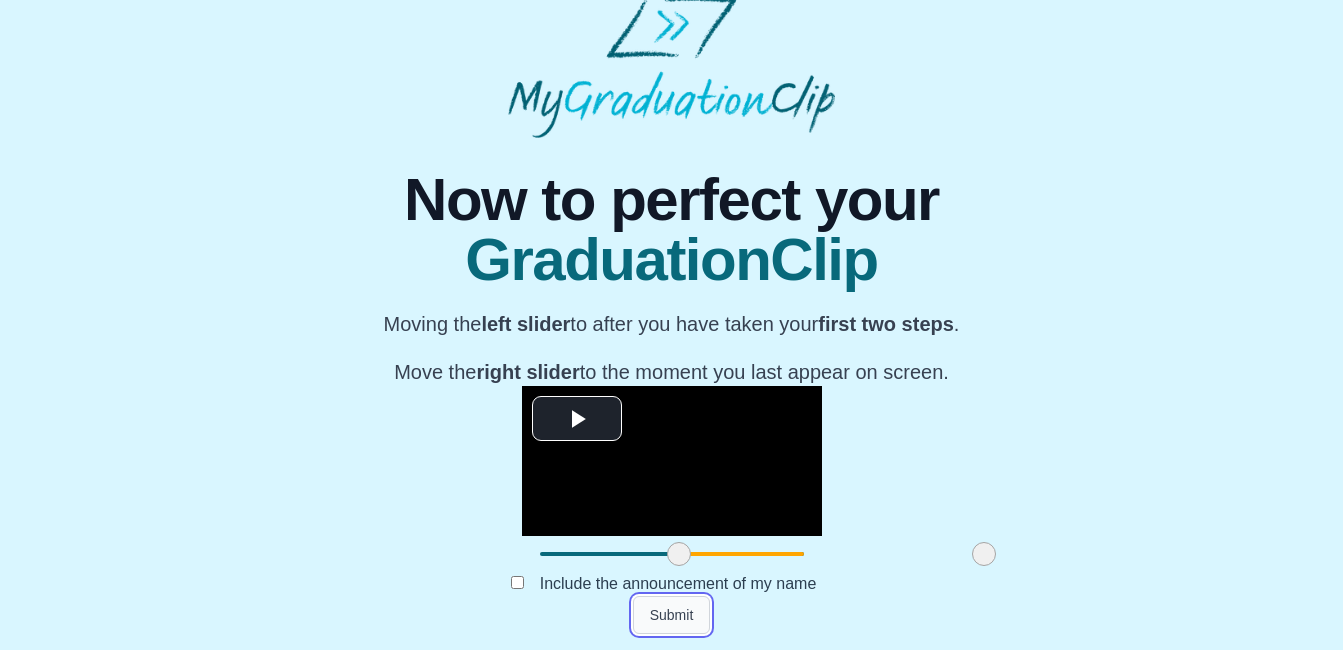 click on "Submit" at bounding box center (672, 615) 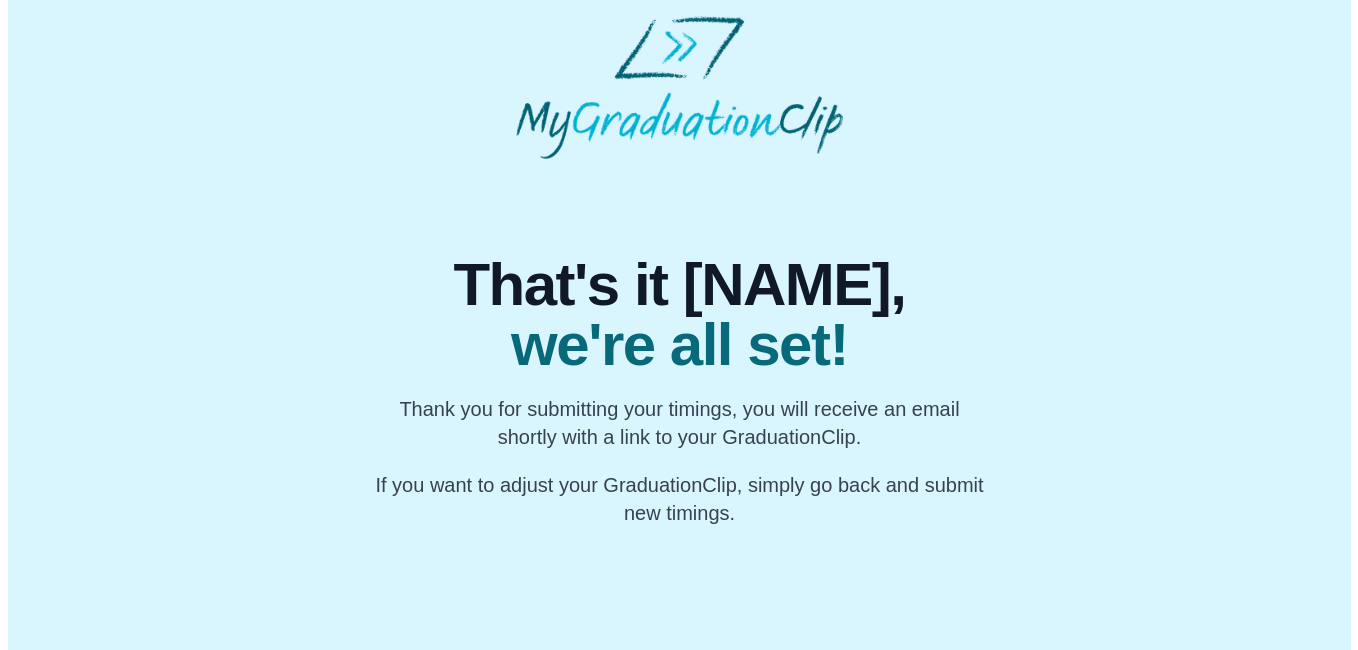 scroll, scrollTop: 0, scrollLeft: 0, axis: both 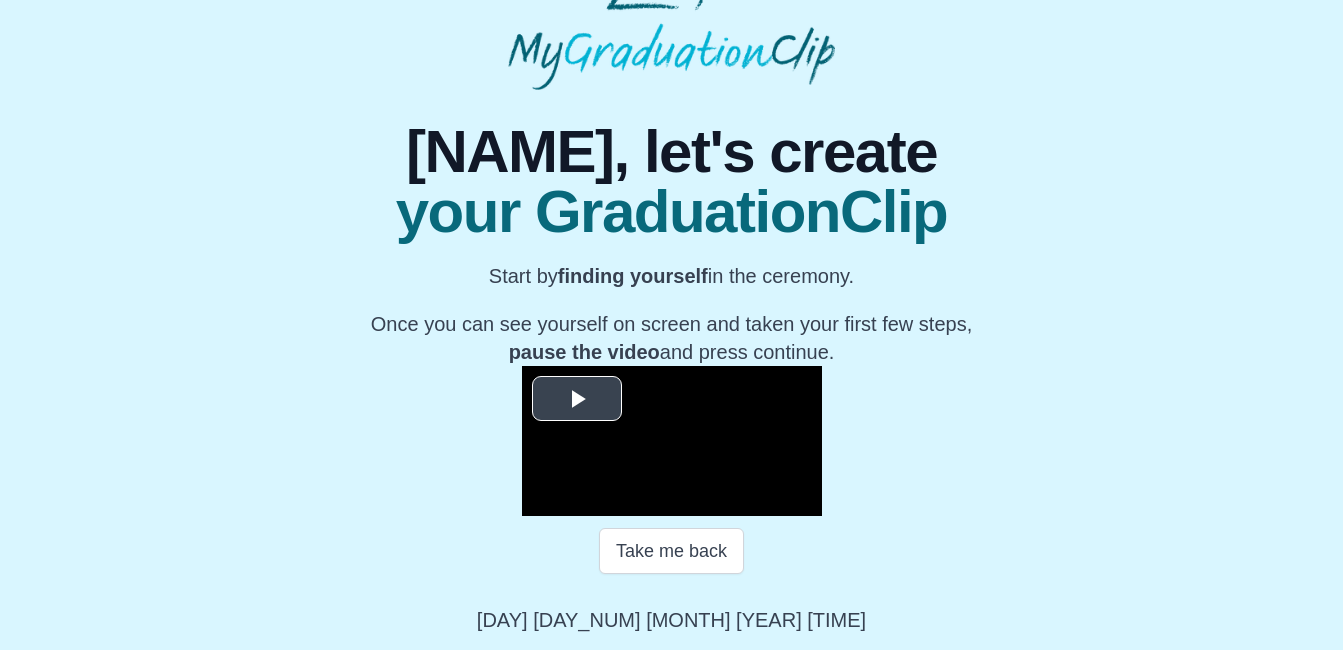 click at bounding box center (577, 398) 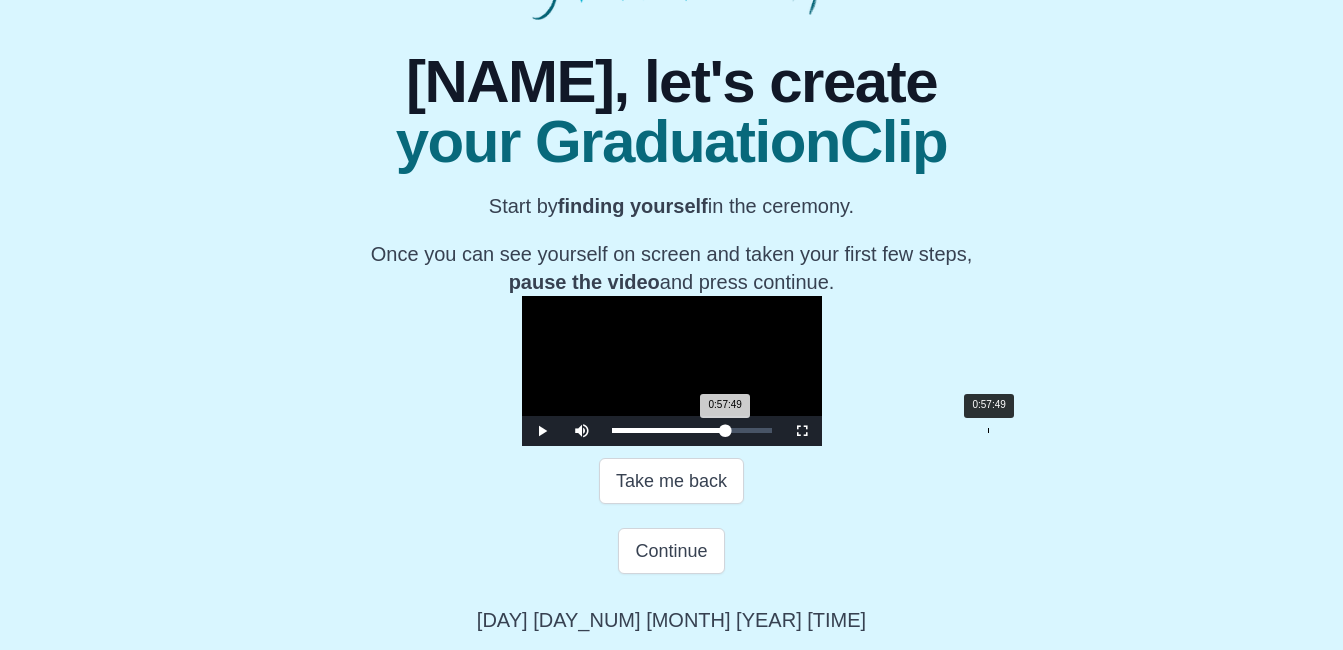 drag, startPoint x: 432, startPoint y: 596, endPoint x: 803, endPoint y: 587, distance: 371.10916 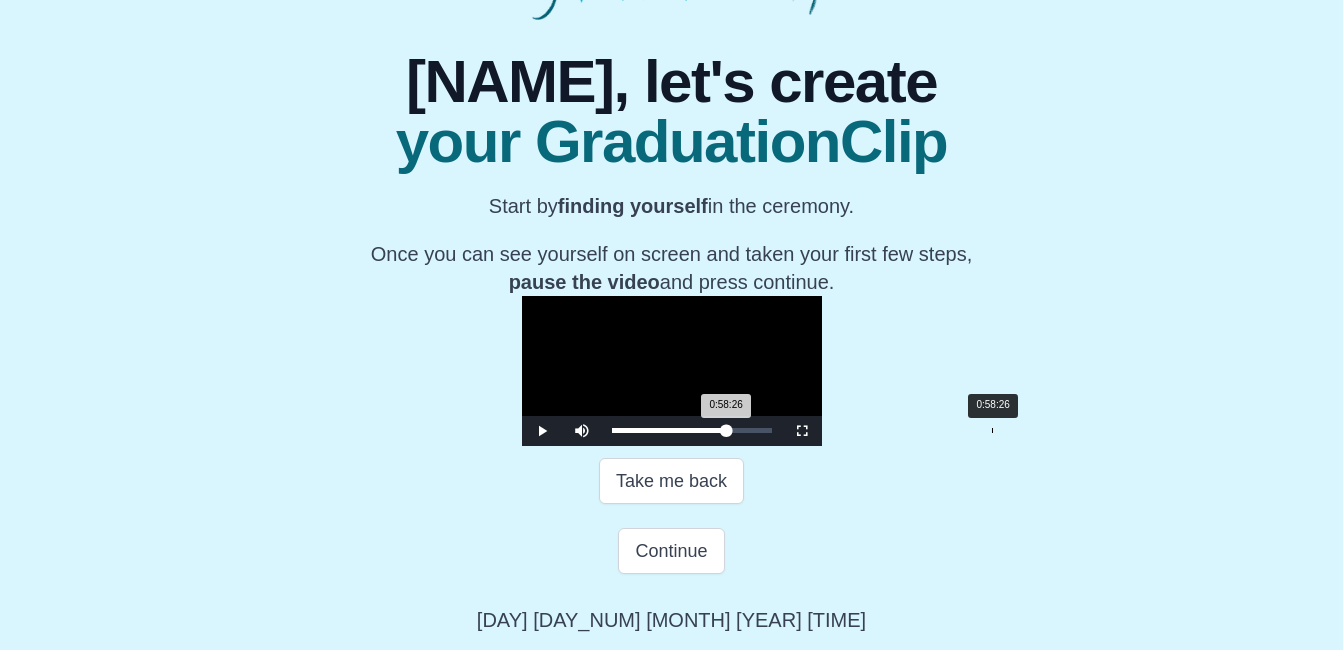 click on "0:58:26 Progress : 0%" at bounding box center [669, 430] 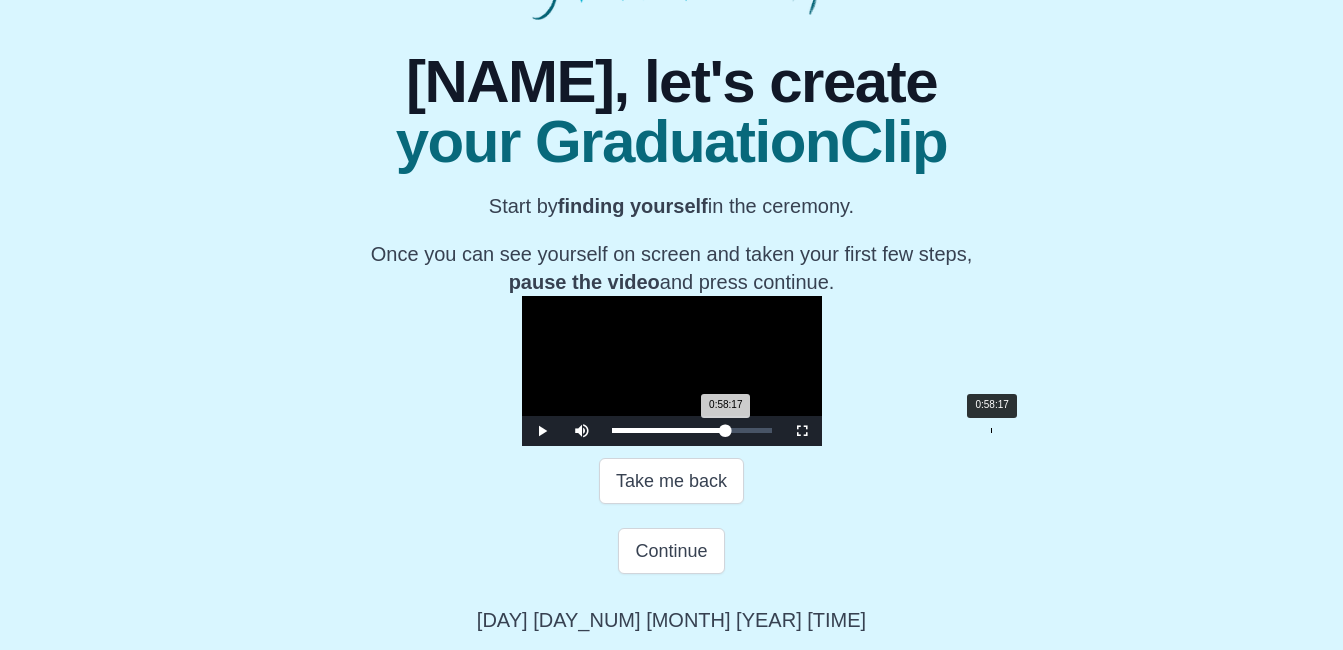 click on "0:58:17 Progress : 0%" at bounding box center [669, 430] 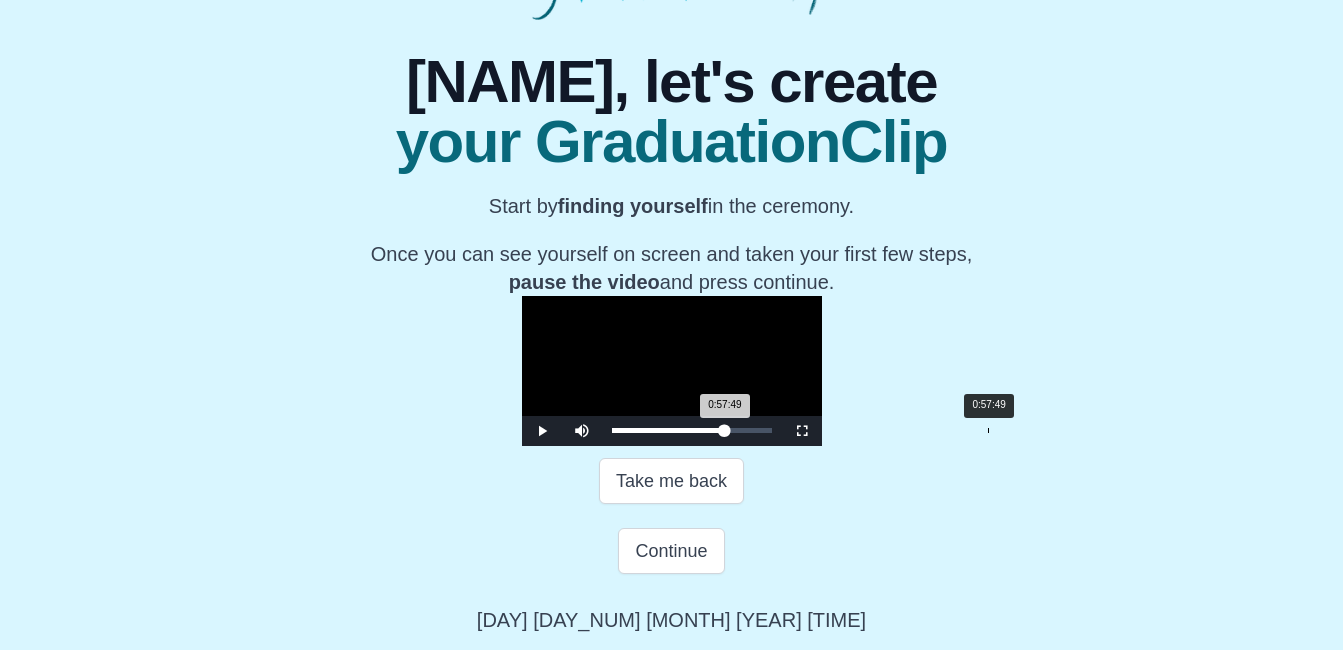 click on "0:57:49 Progress : 0%" at bounding box center (668, 430) 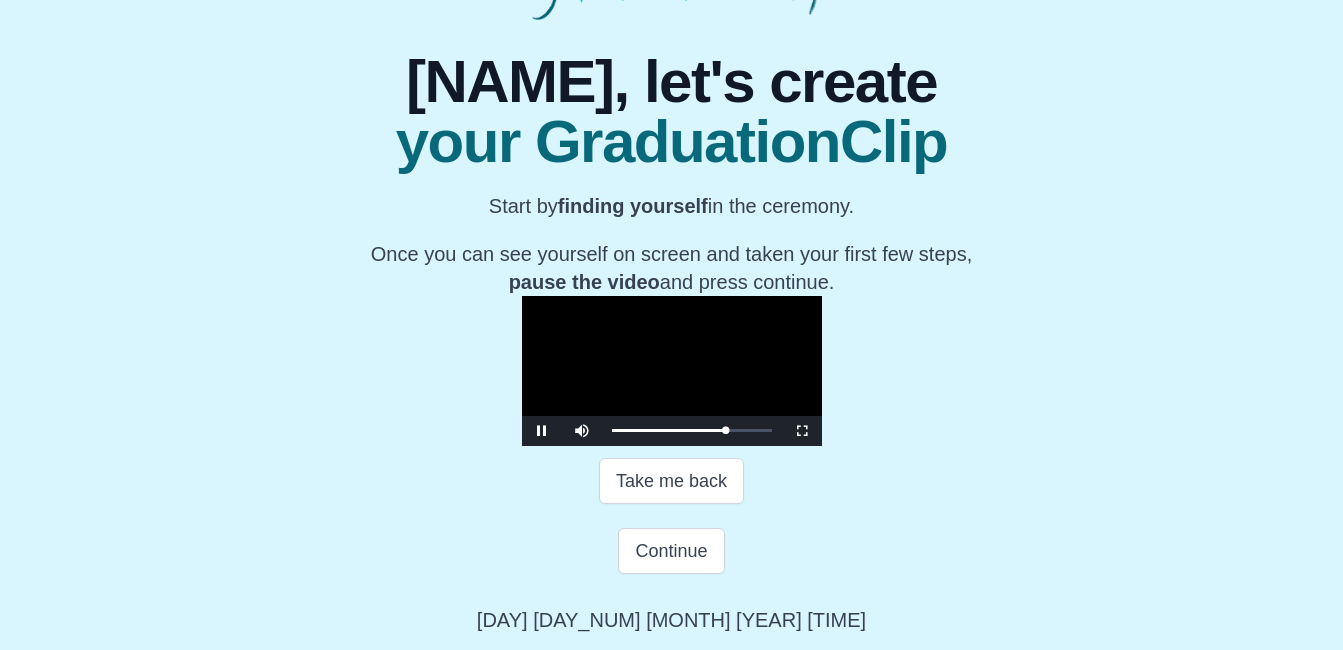 scroll, scrollTop: 251, scrollLeft: 0, axis: vertical 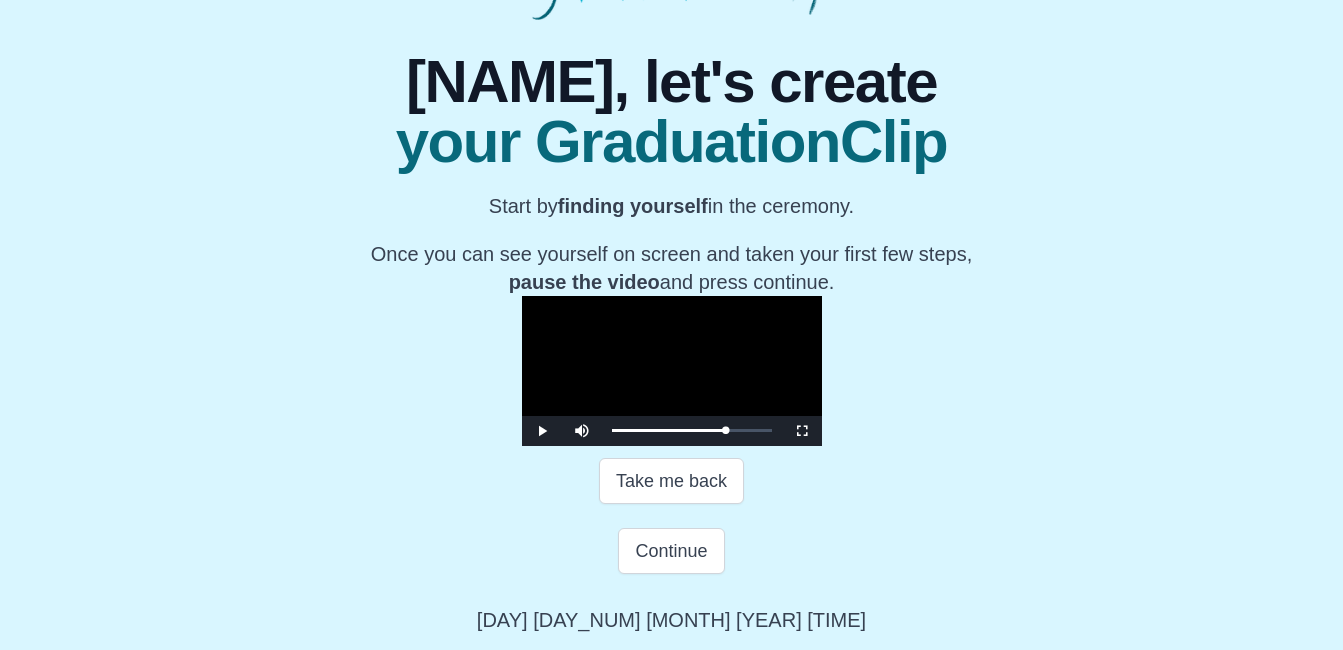 click at bounding box center (672, 371) 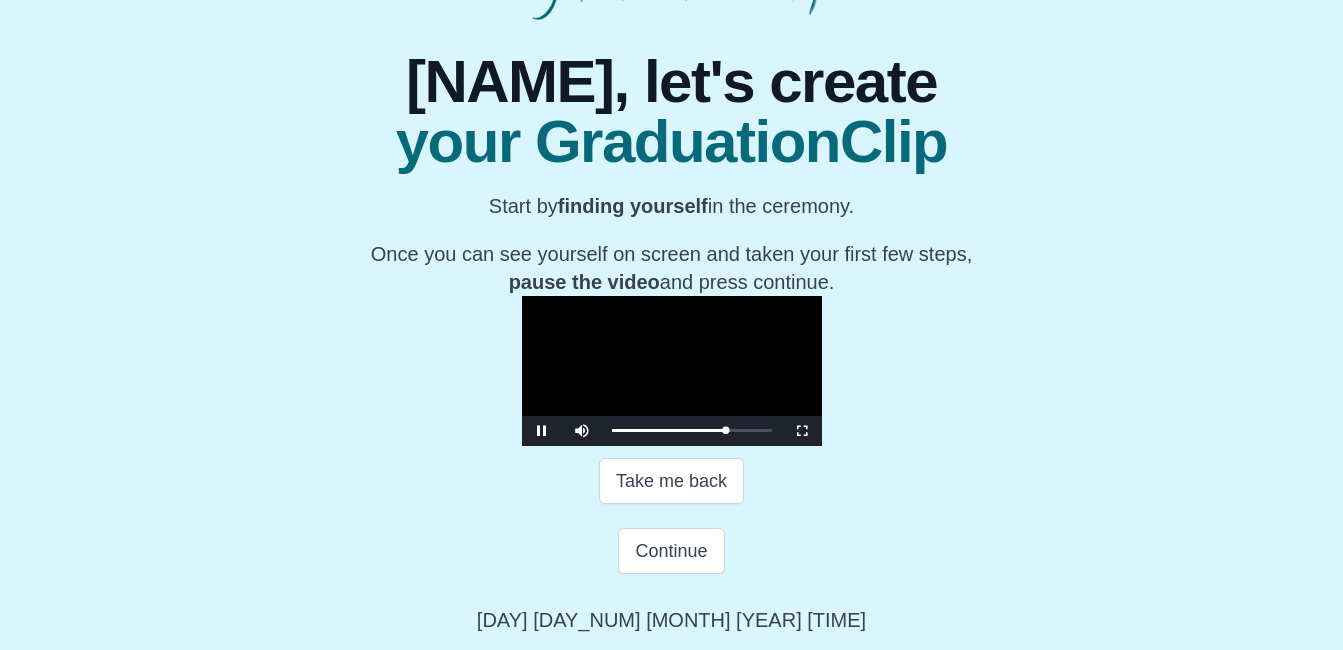 click at bounding box center [672, 371] 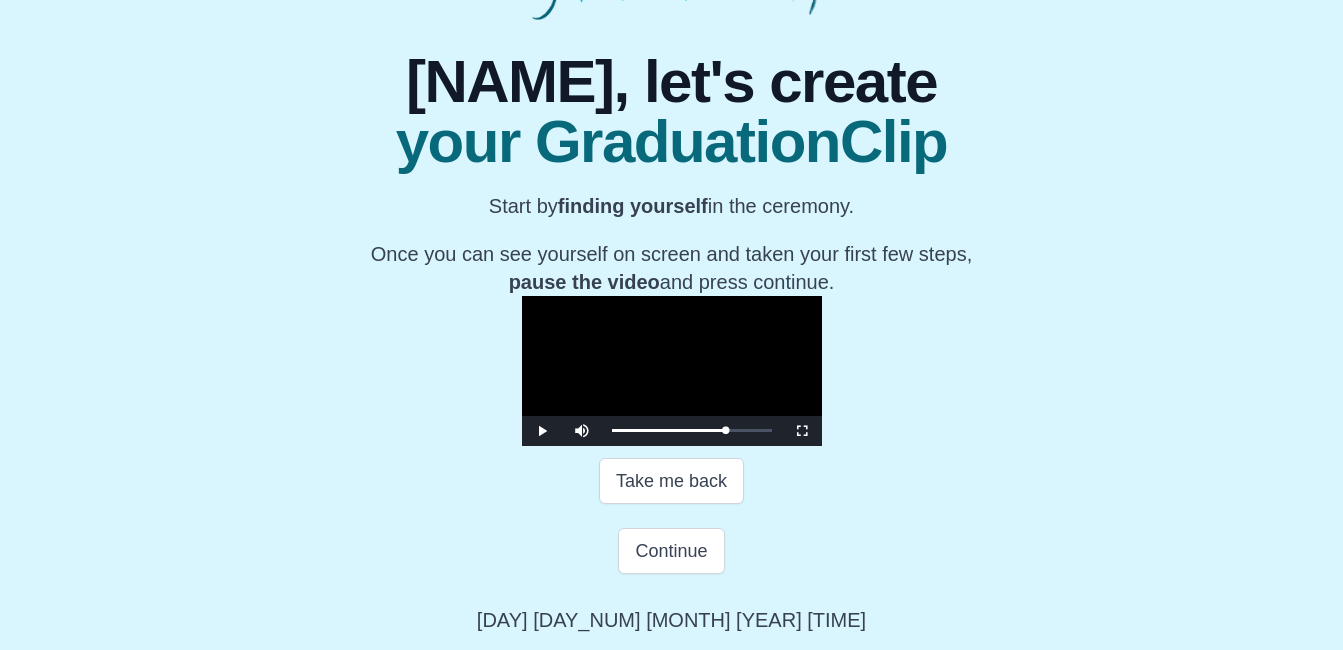 scroll, scrollTop: 367, scrollLeft: 0, axis: vertical 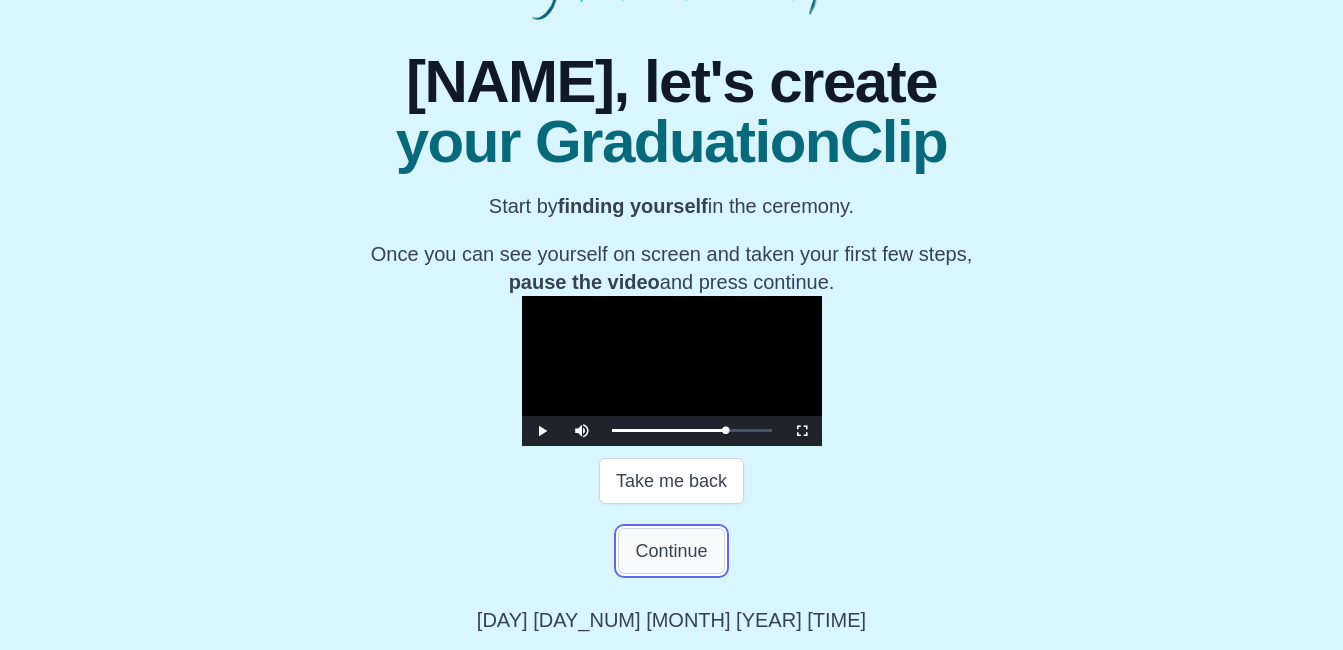 click on "Continue" at bounding box center (671, 551) 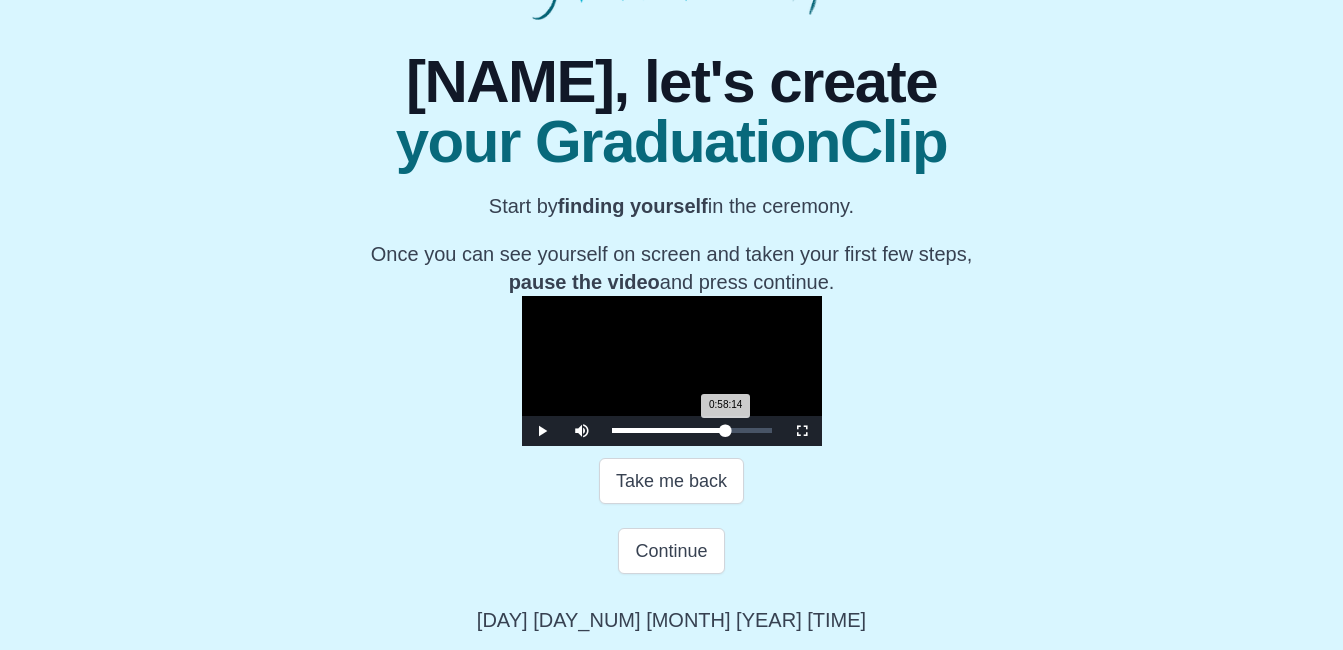 scroll, scrollTop: 11, scrollLeft: 0, axis: vertical 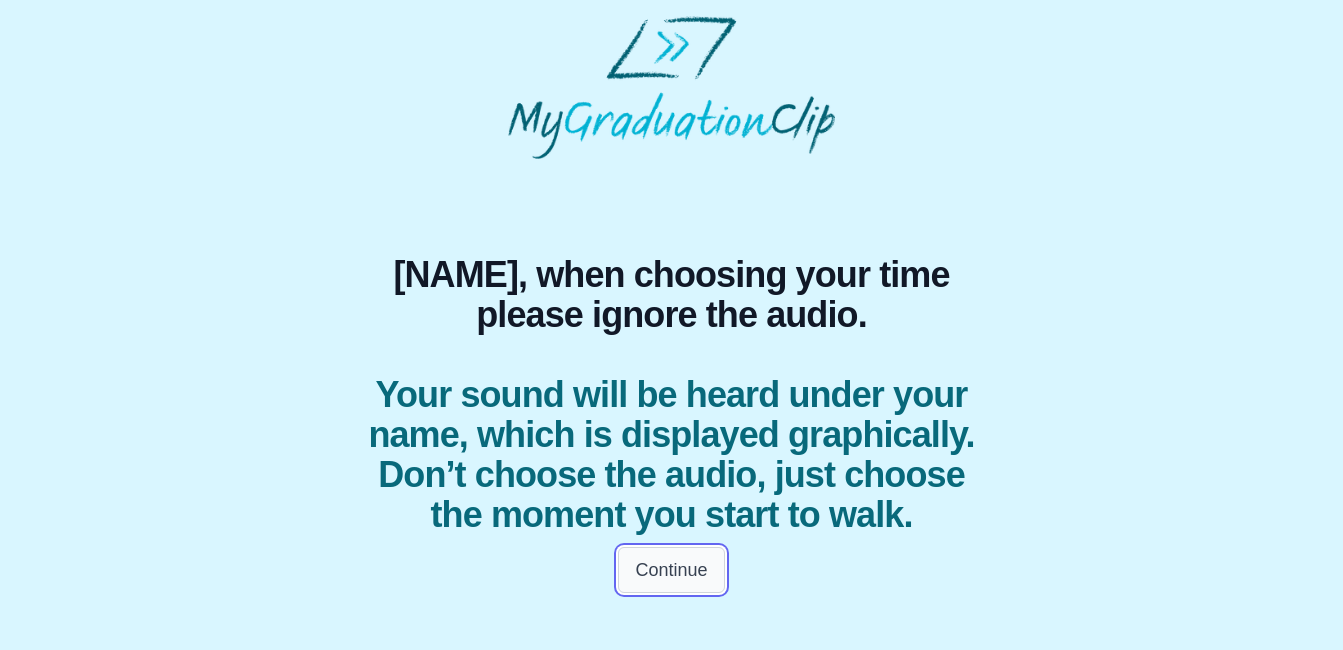 click on "Continue" at bounding box center [671, 570] 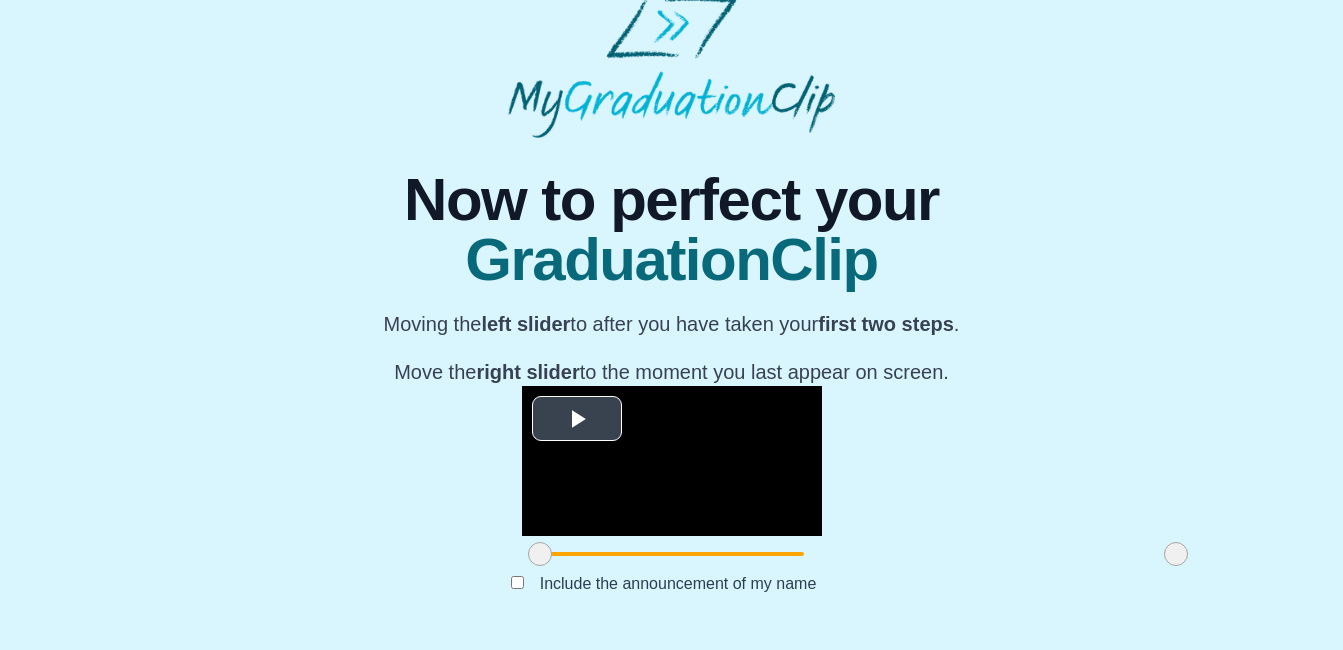 scroll, scrollTop: 211, scrollLeft: 0, axis: vertical 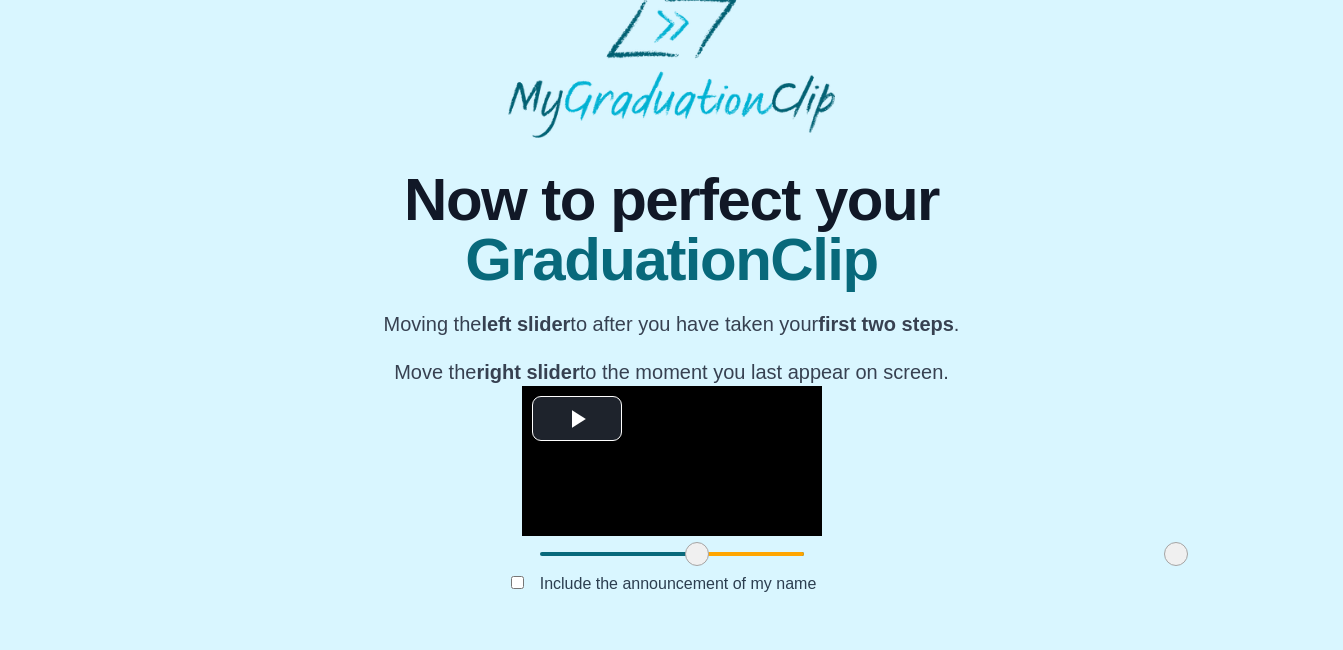 drag, startPoint x: 353, startPoint y: 590, endPoint x: 510, endPoint y: 602, distance: 157.45793 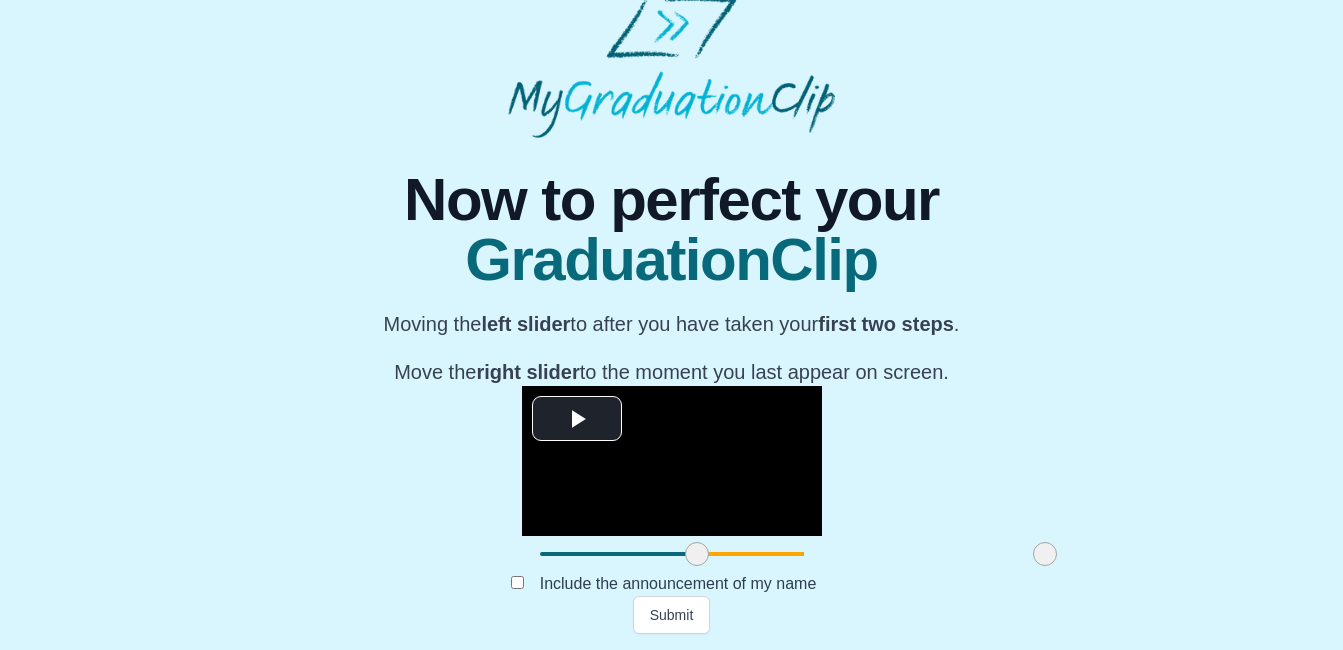 drag, startPoint x: 992, startPoint y: 594, endPoint x: 861, endPoint y: 596, distance: 131.01526 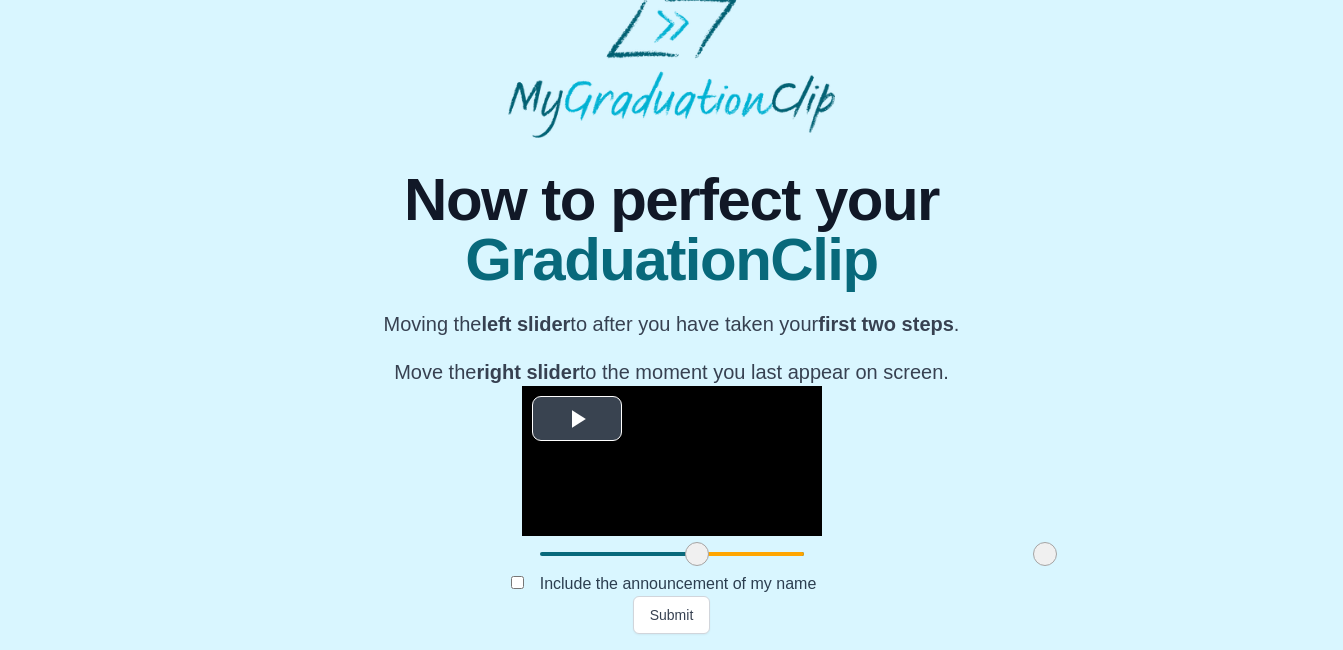 scroll, scrollTop: 249, scrollLeft: 0, axis: vertical 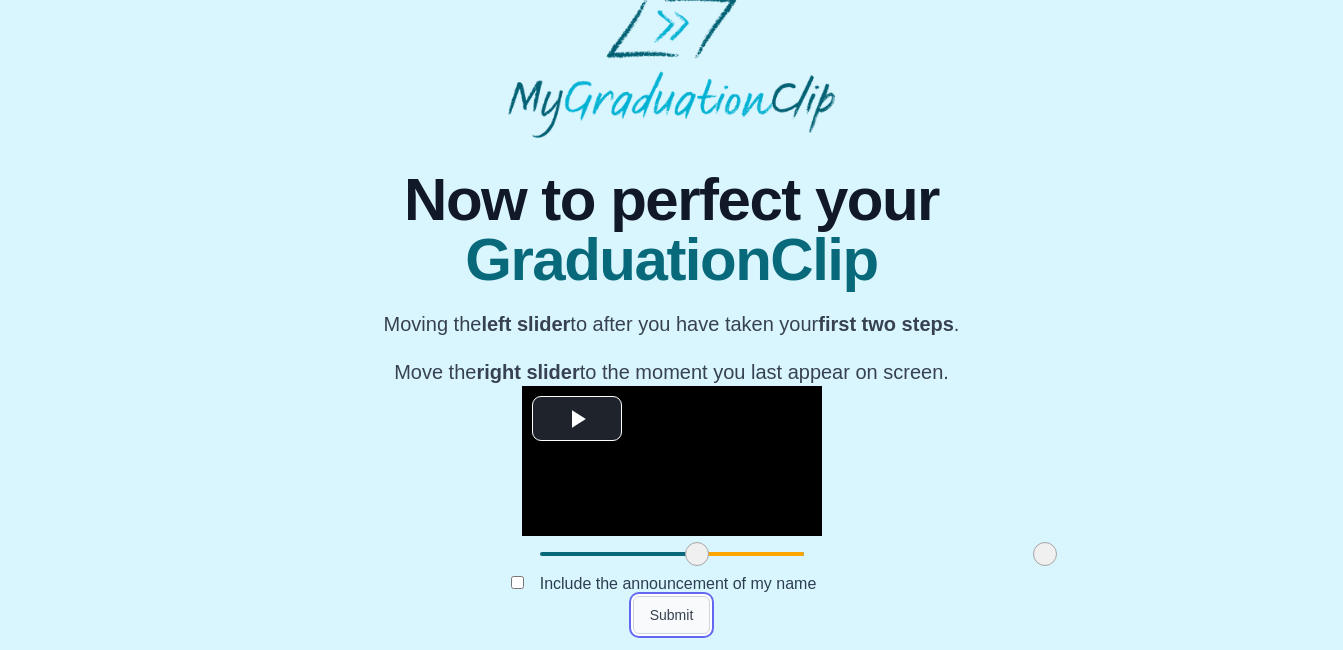 click on "Submit" at bounding box center [672, 615] 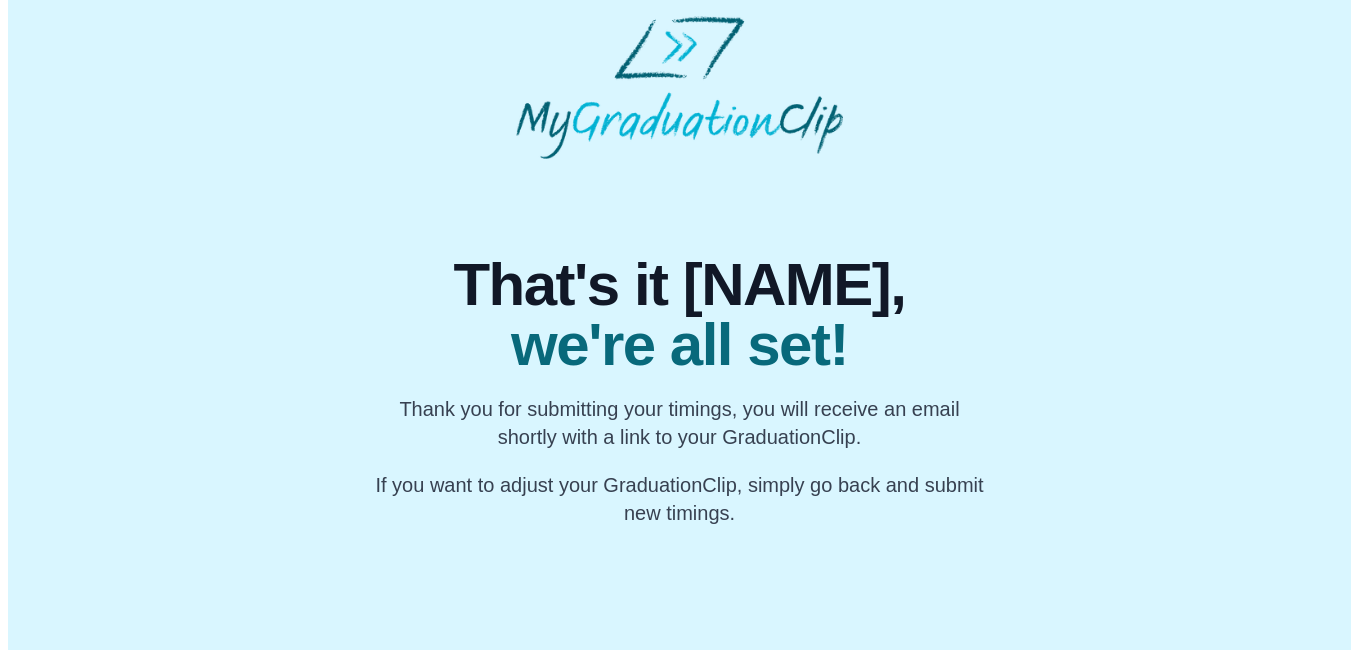 scroll, scrollTop: 0, scrollLeft: 0, axis: both 